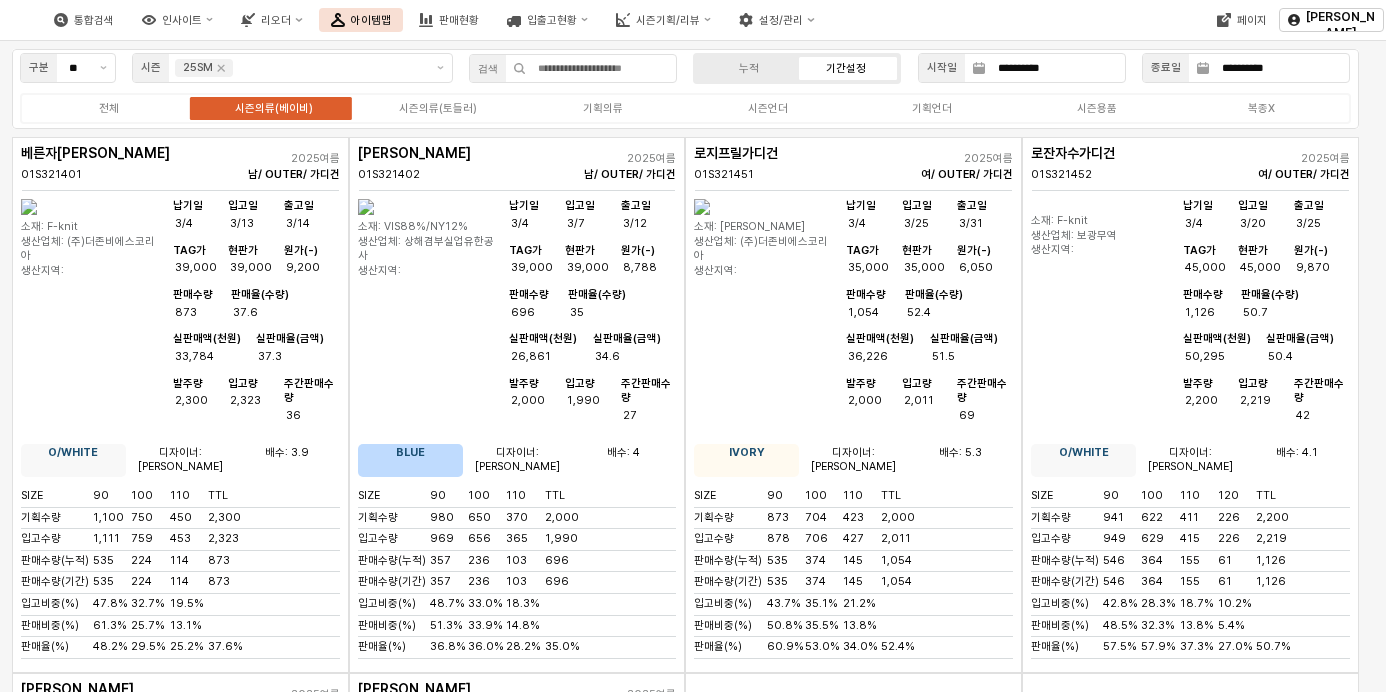 scroll, scrollTop: 0, scrollLeft: 0, axis: both 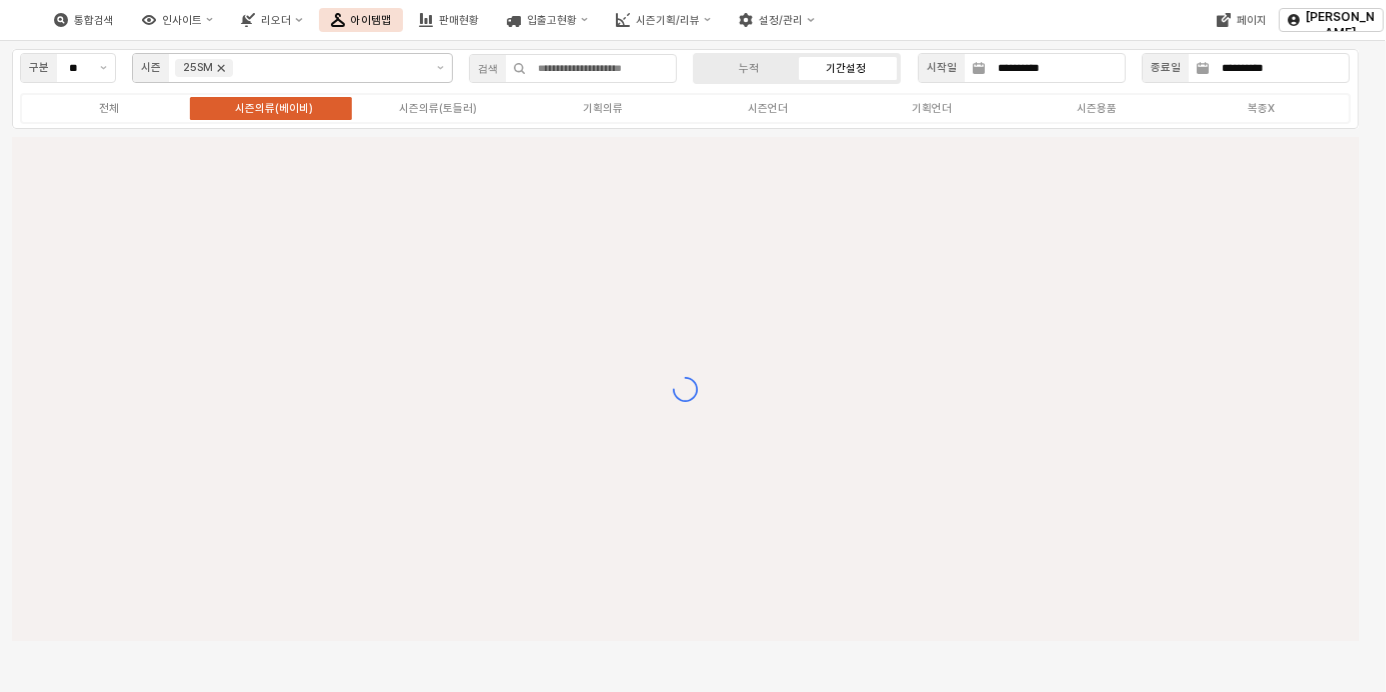 click 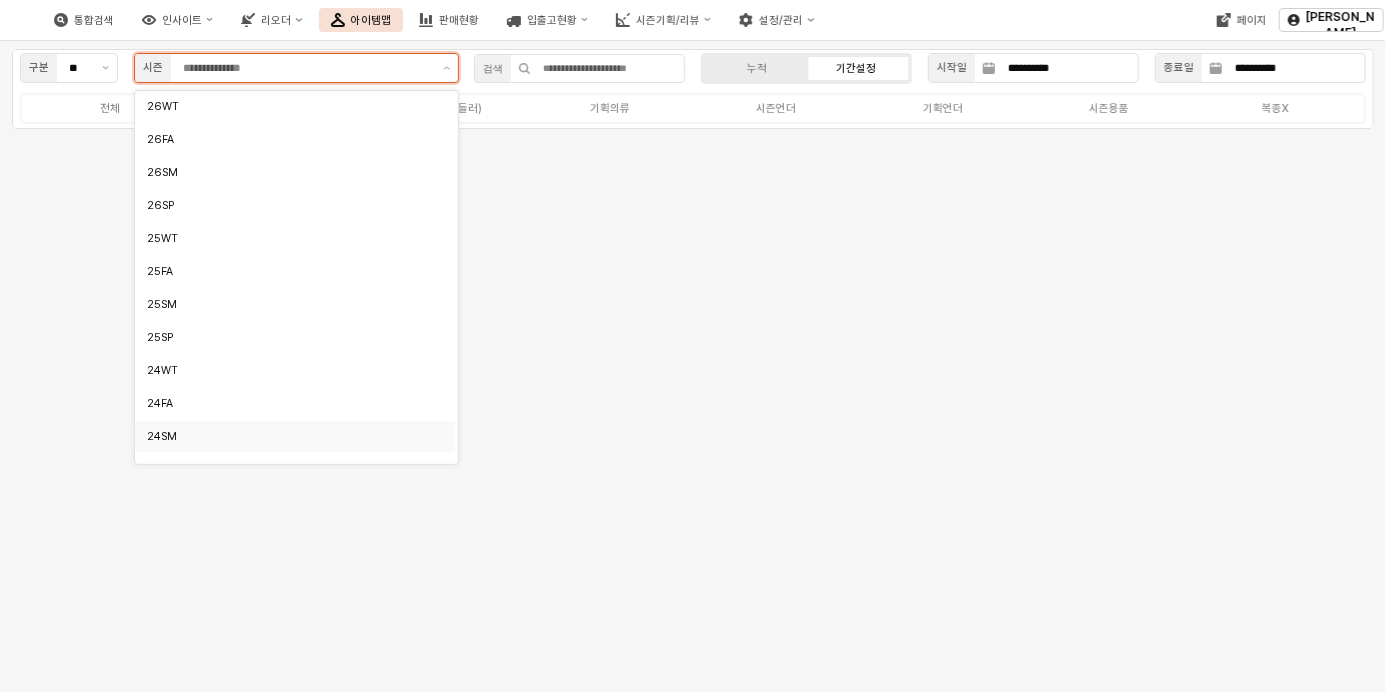 click on "24SM" at bounding box center (289, 436) 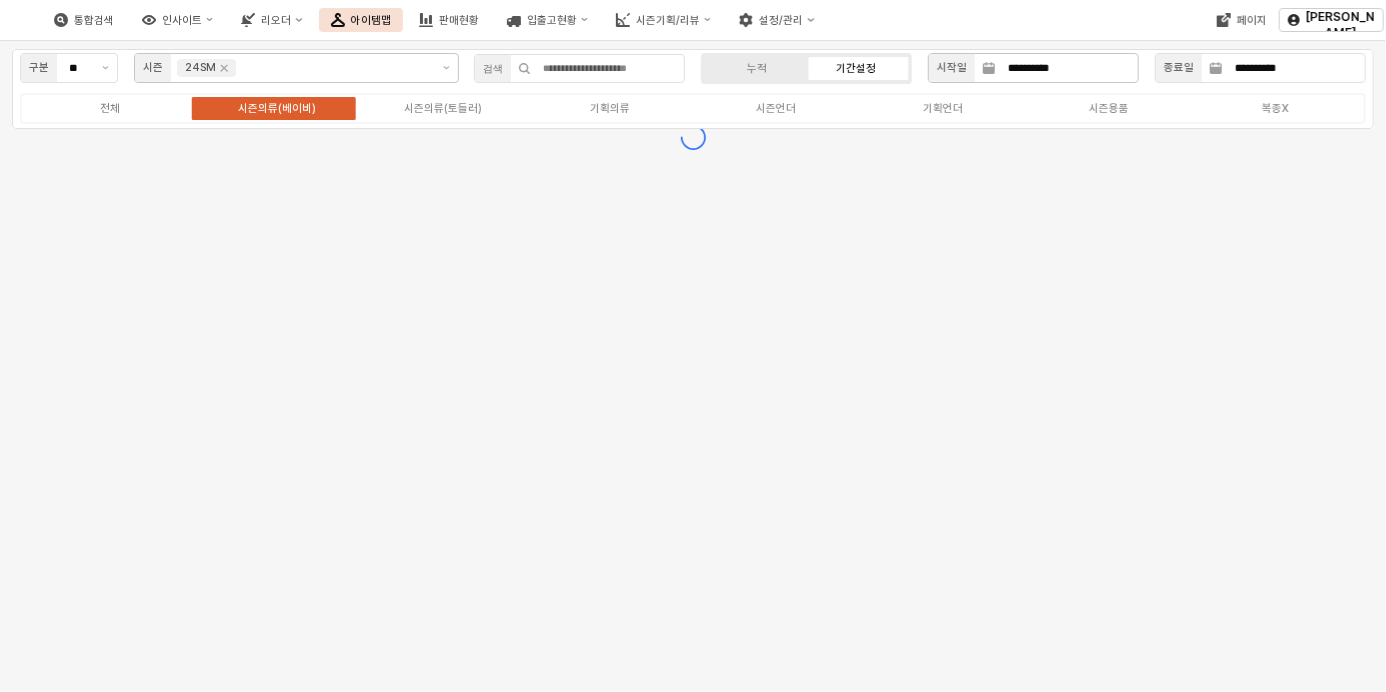 click 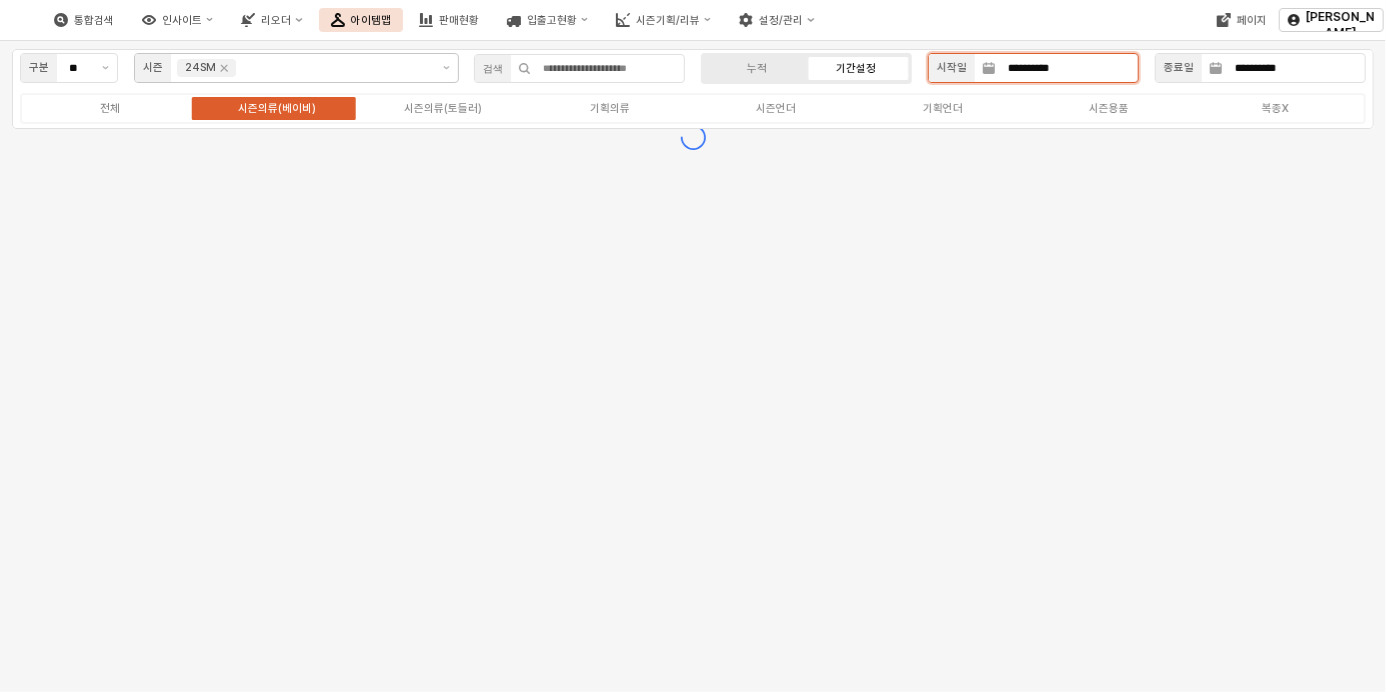 scroll, scrollTop: 0, scrollLeft: 24, axis: horizontal 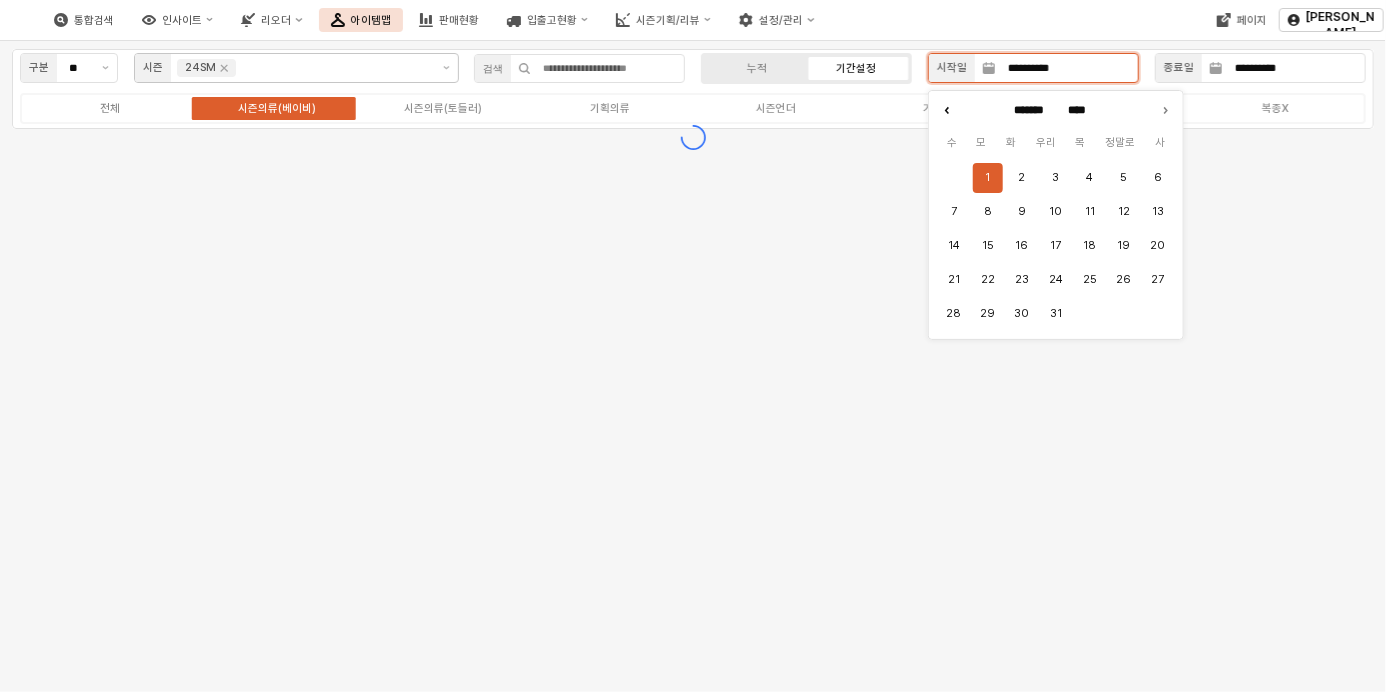 click 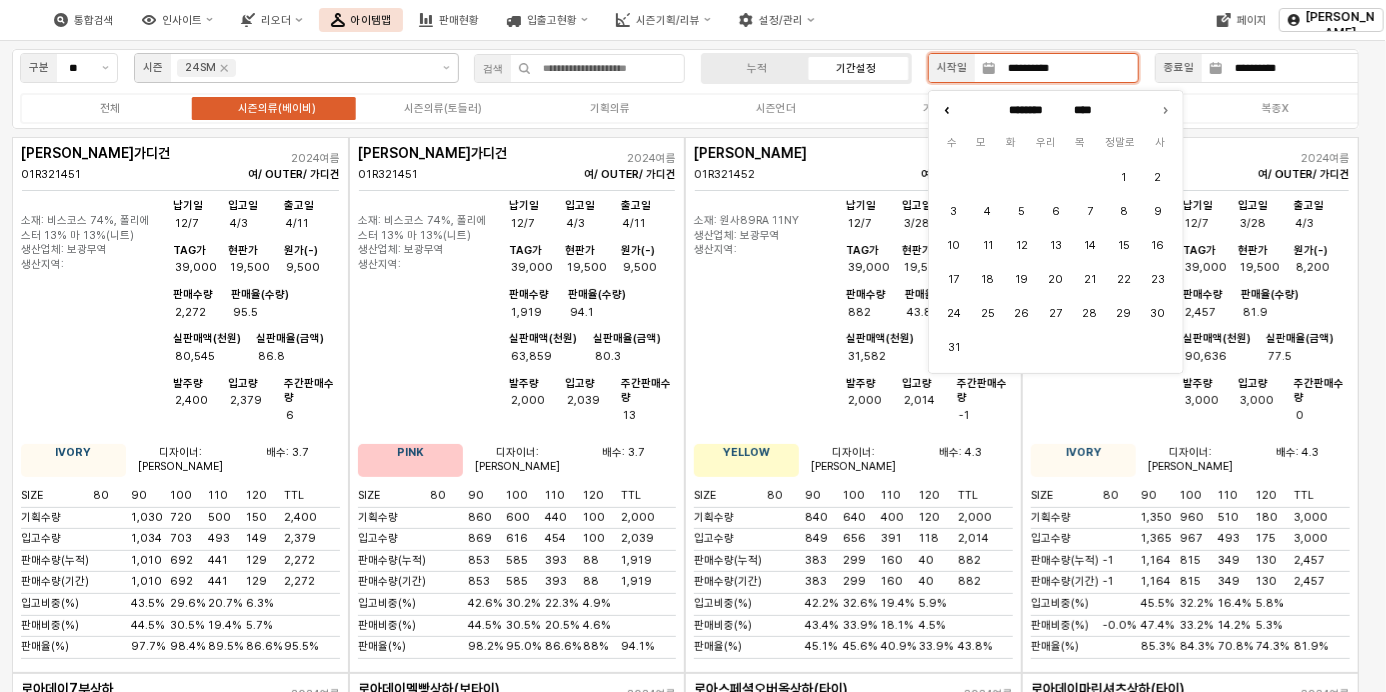 type on "********" 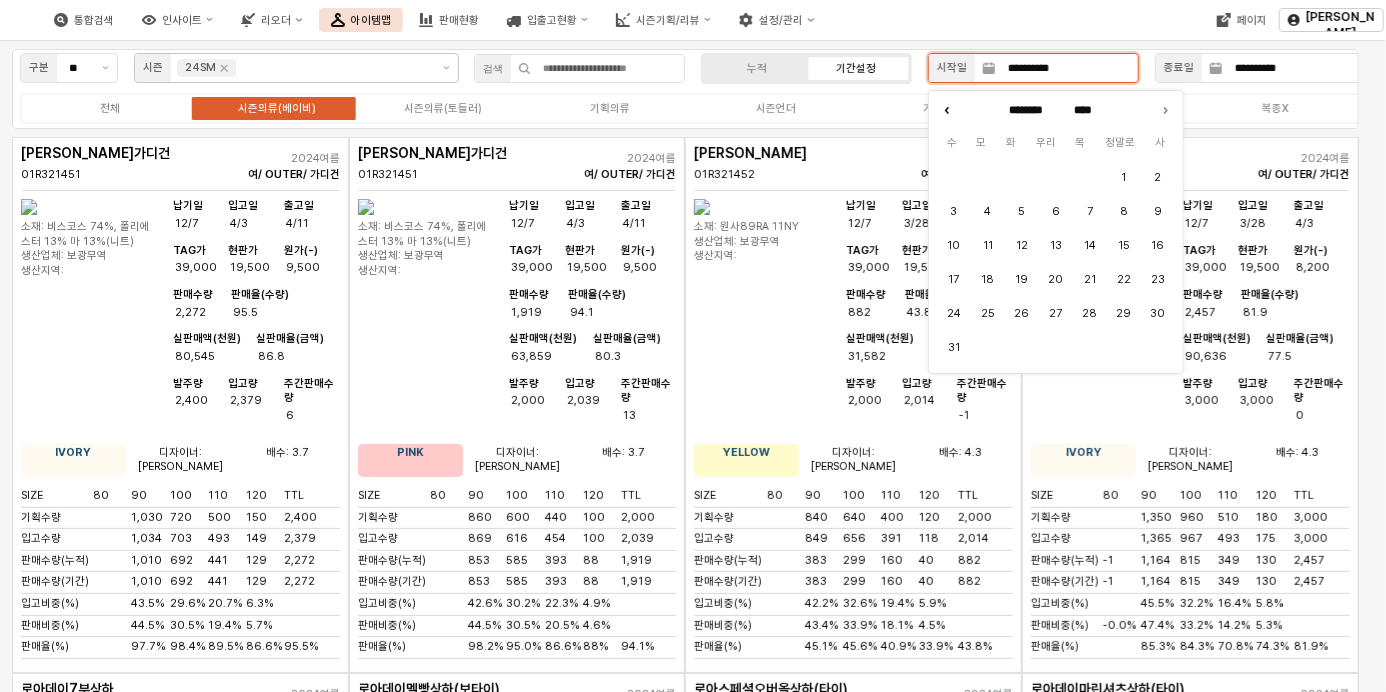 type on "****" 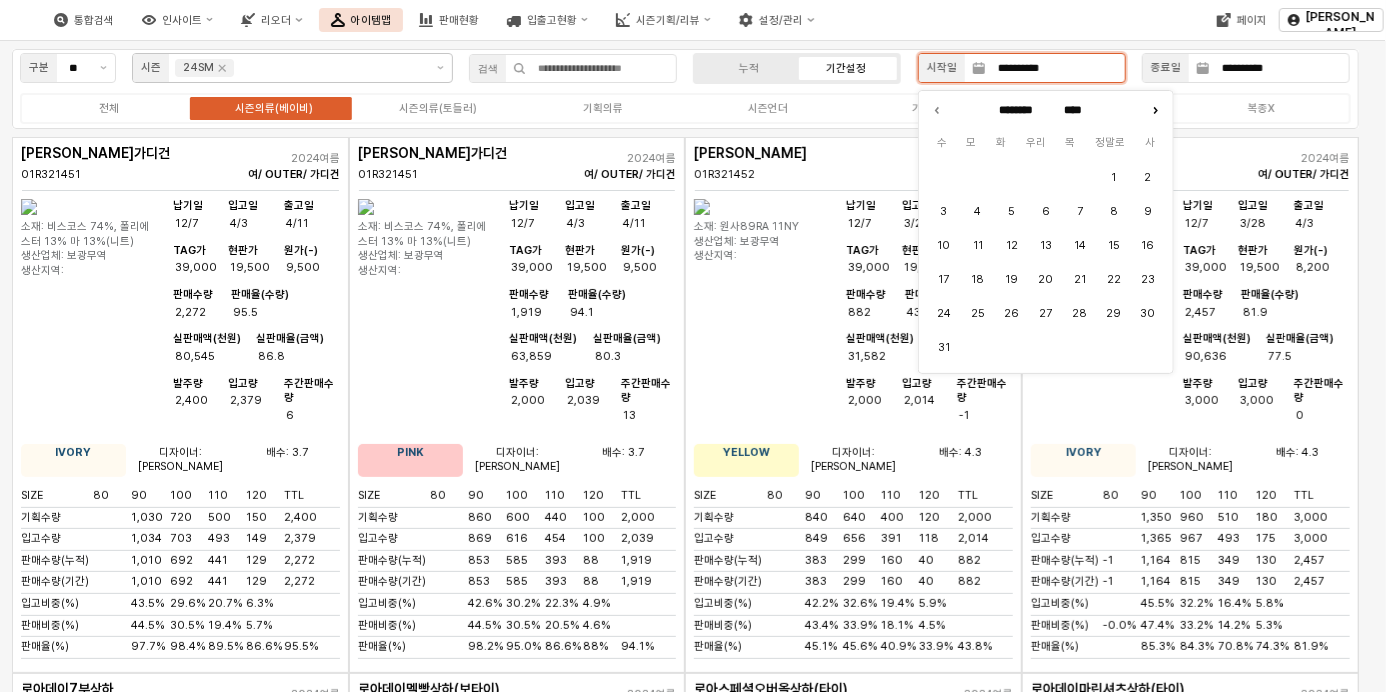 click 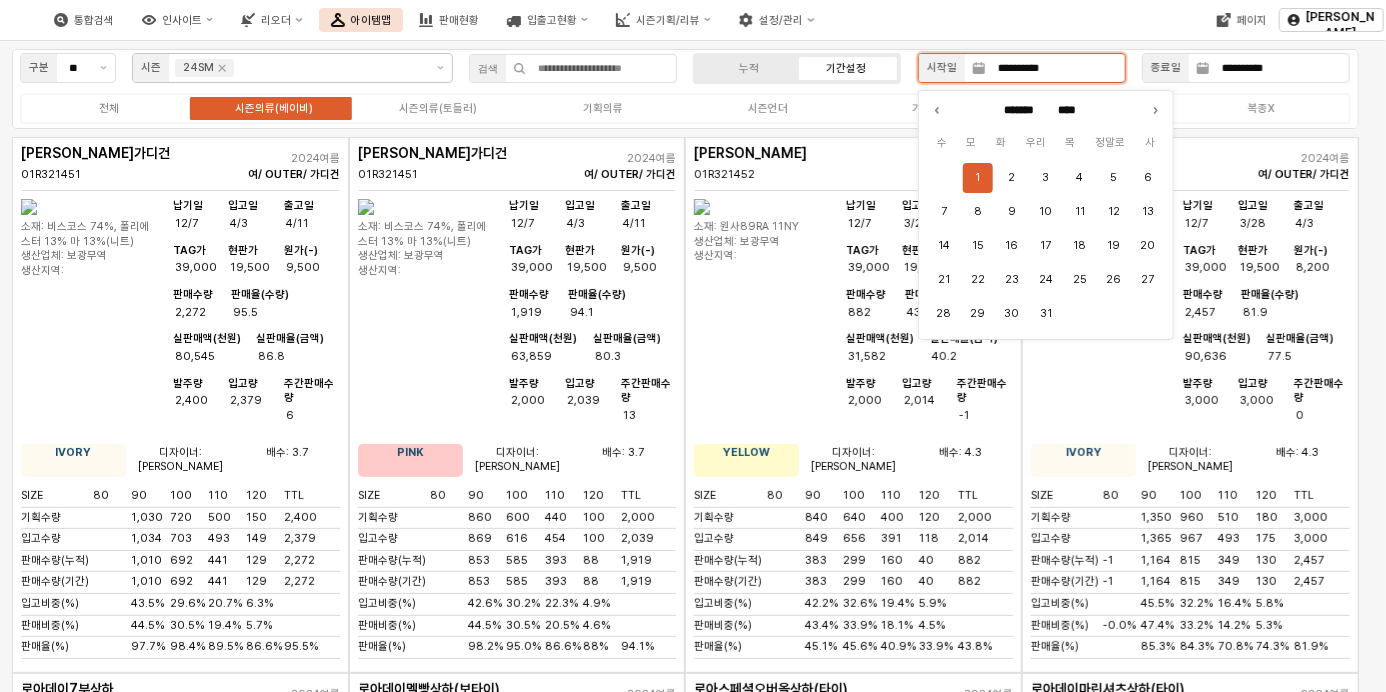 click on "1" at bounding box center [978, 178] 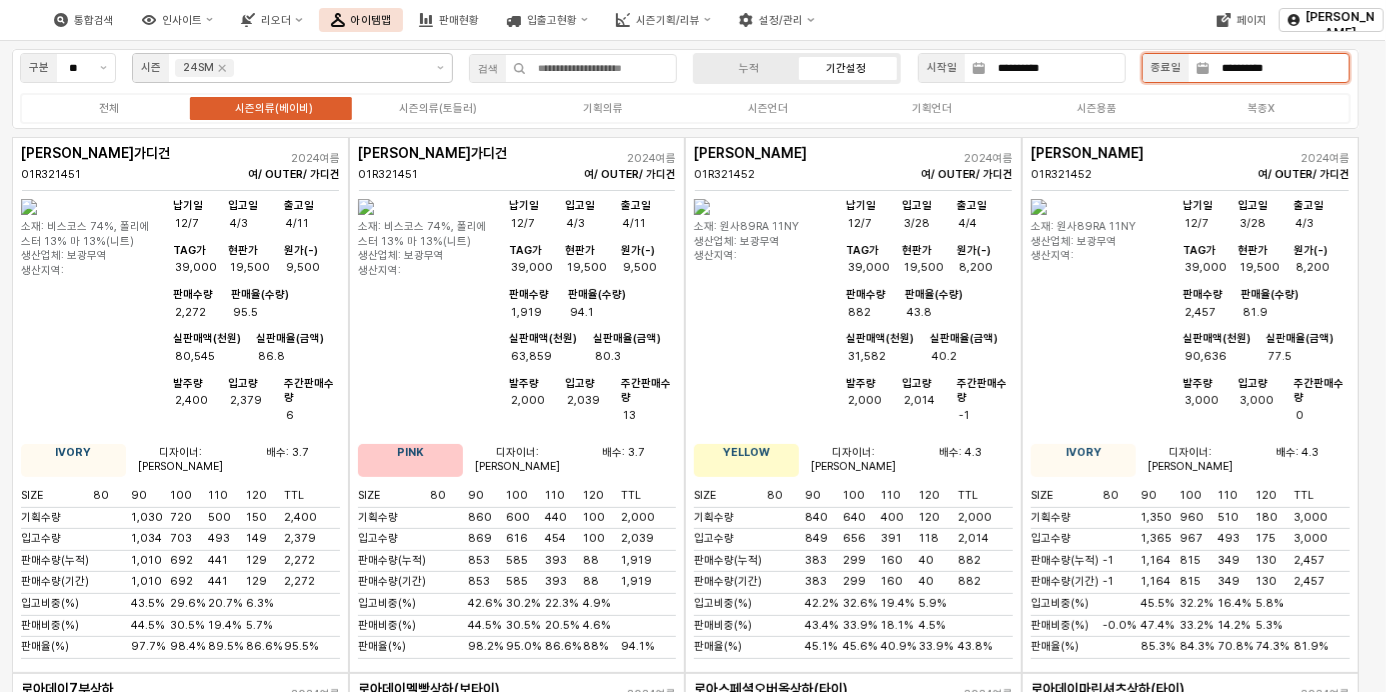 click on "**********" at bounding box center [1279, 68] 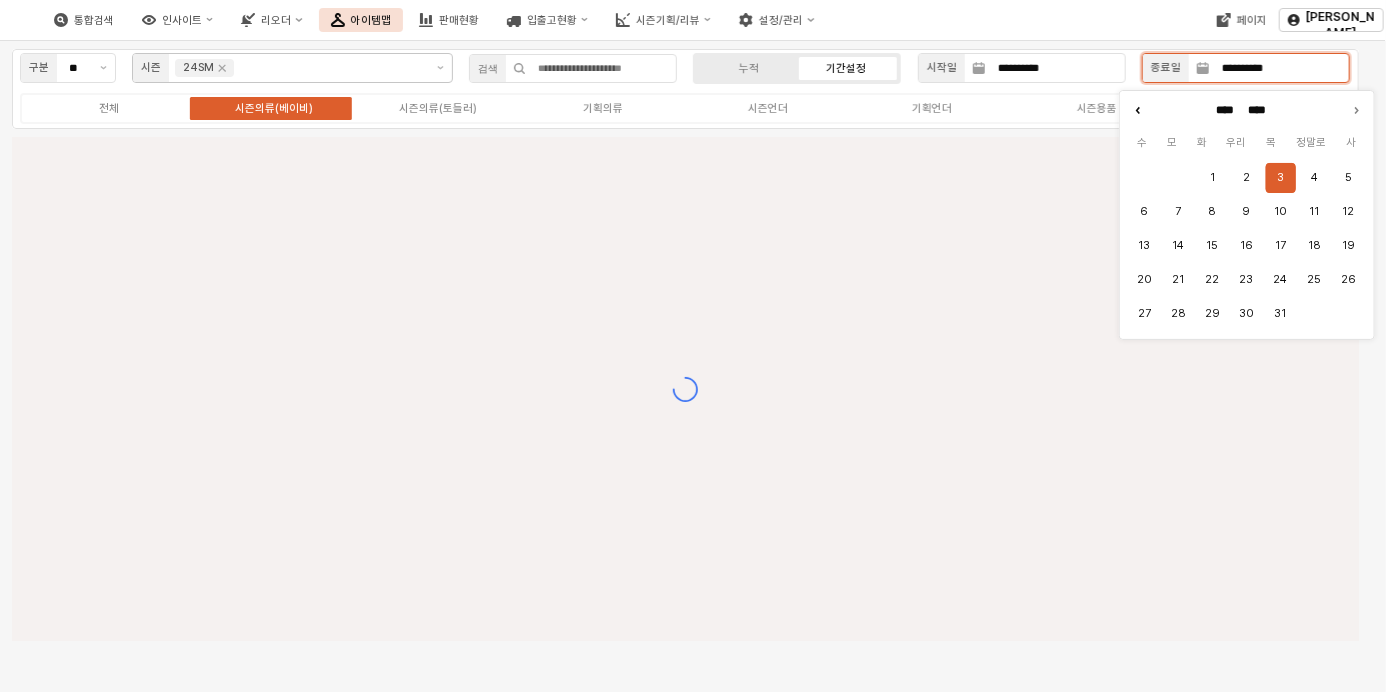 click 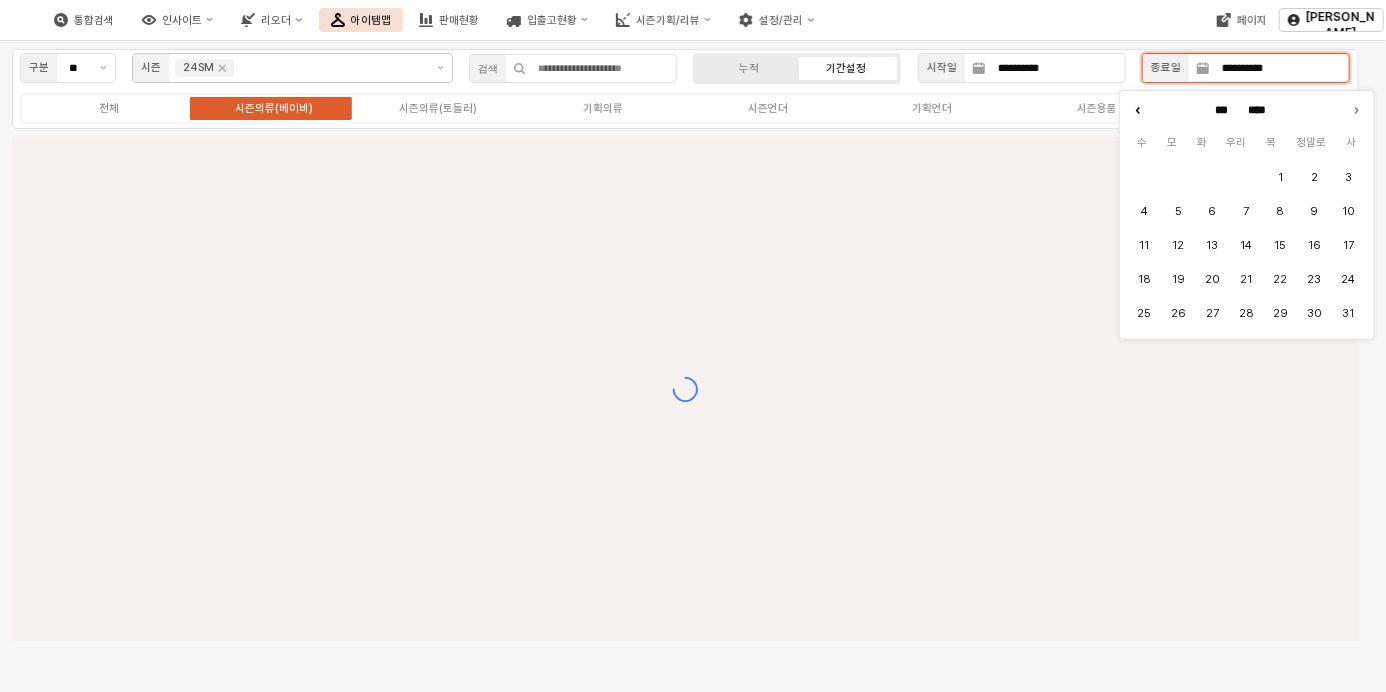 click 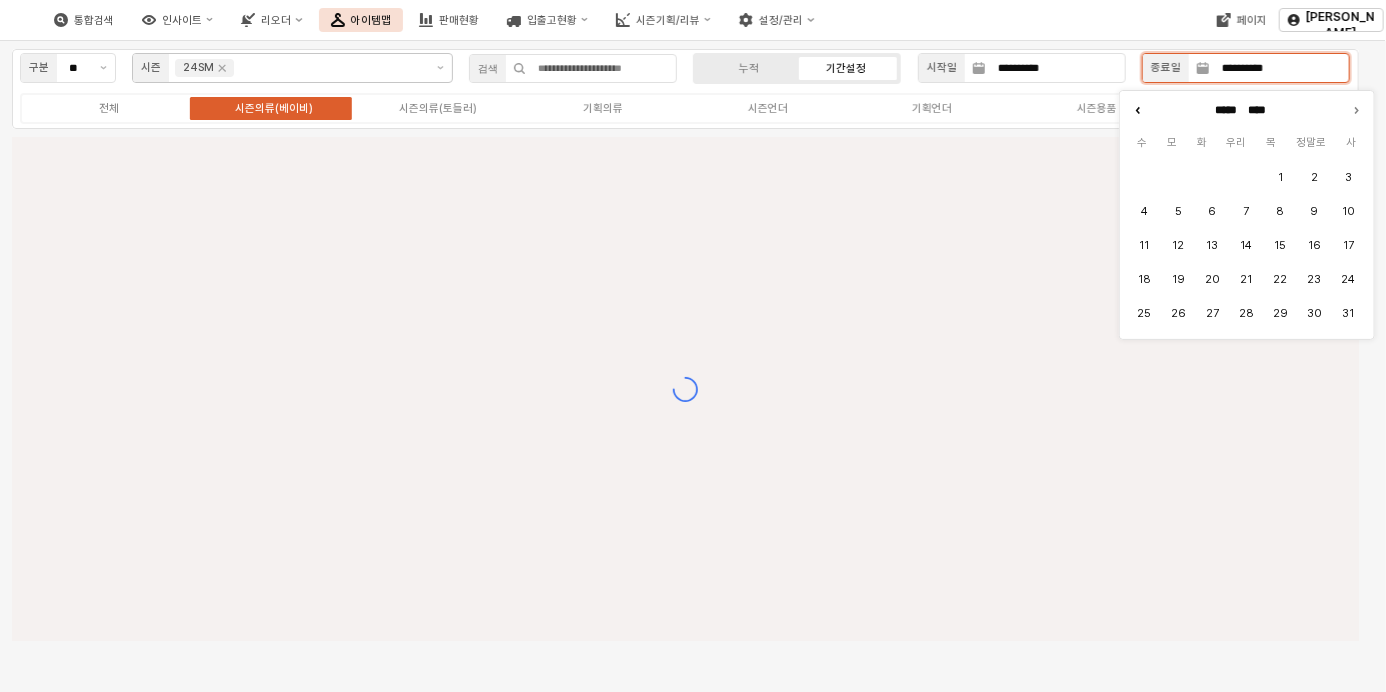 click 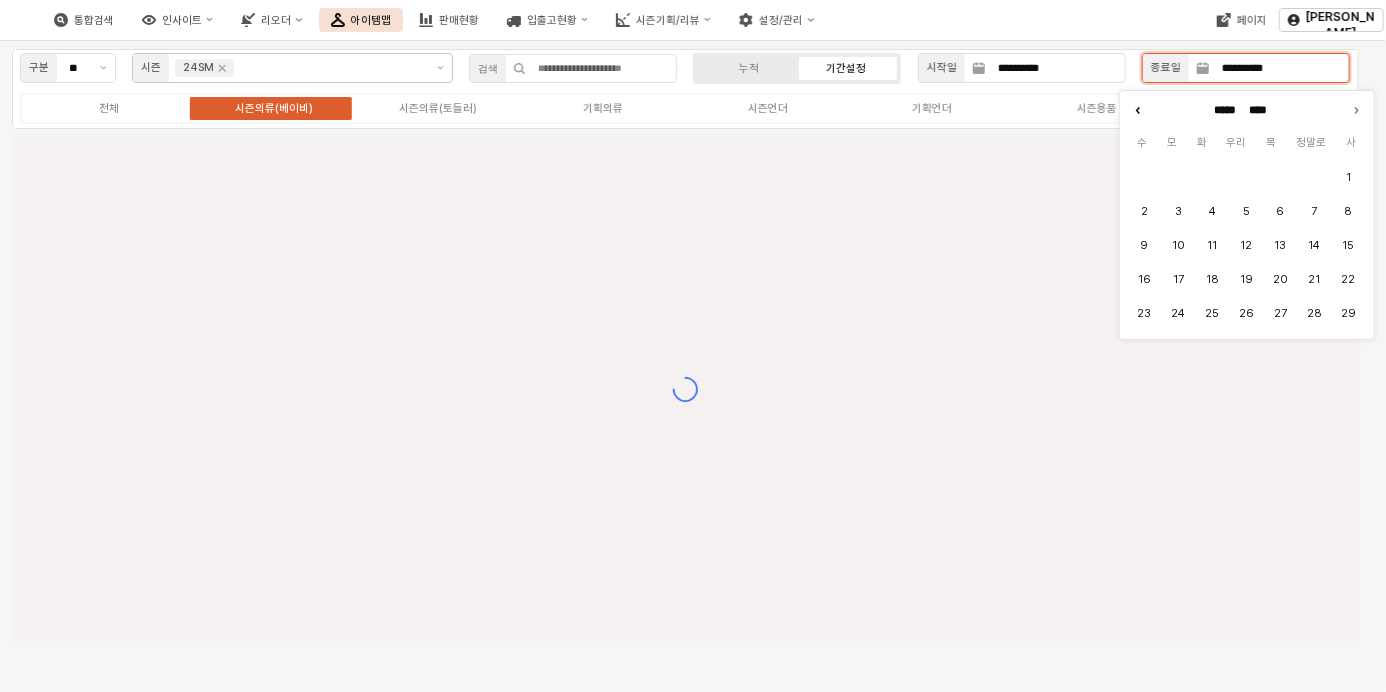 click 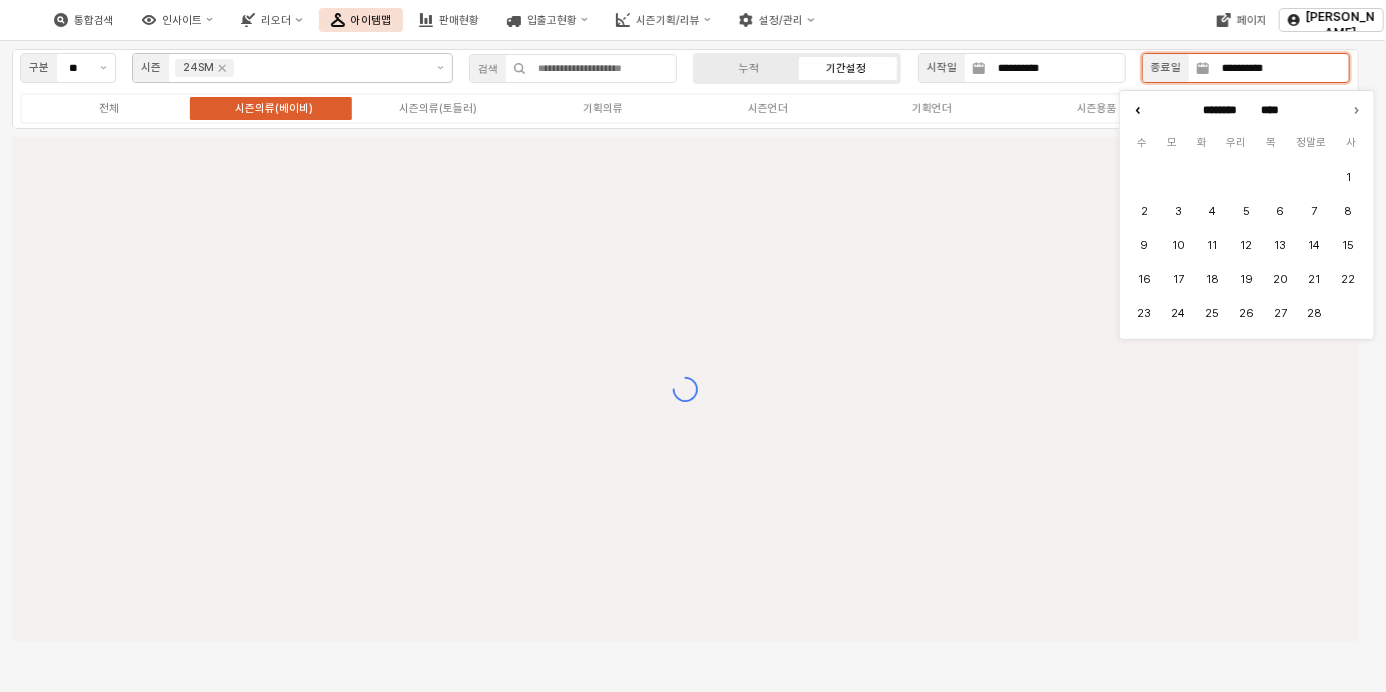 click 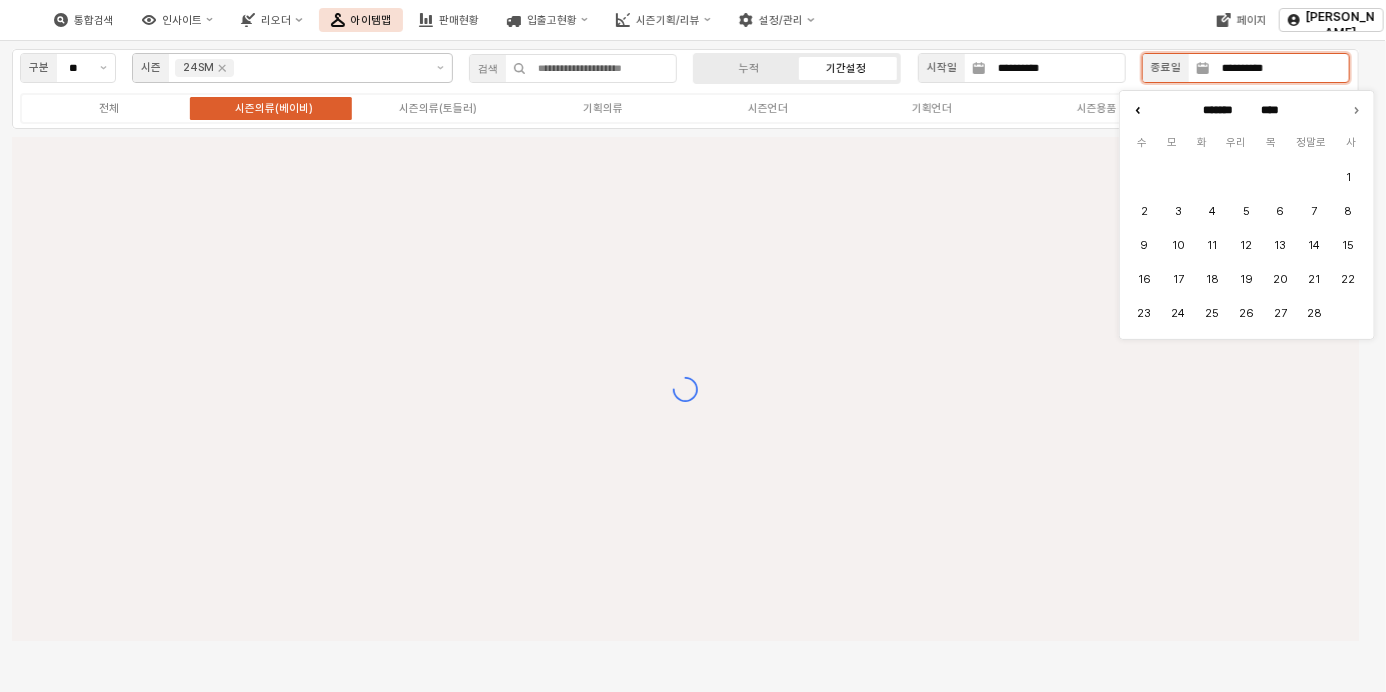 click 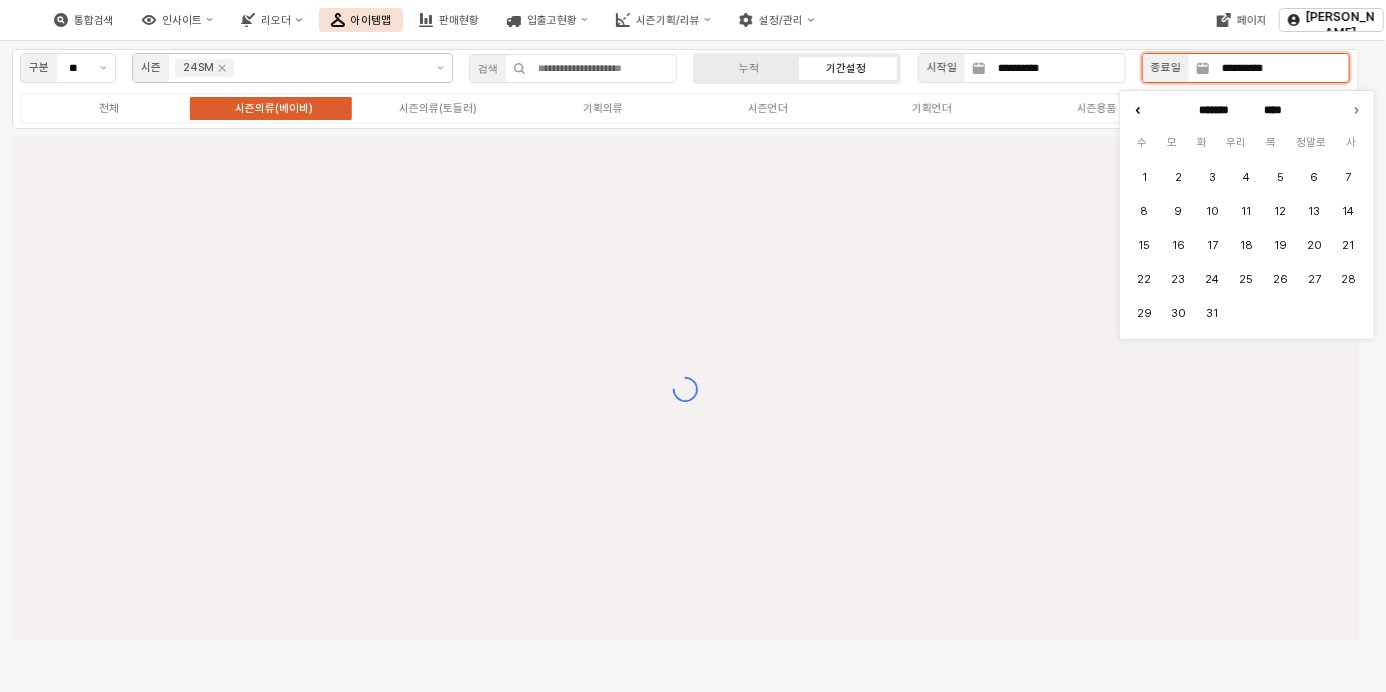type on "********" 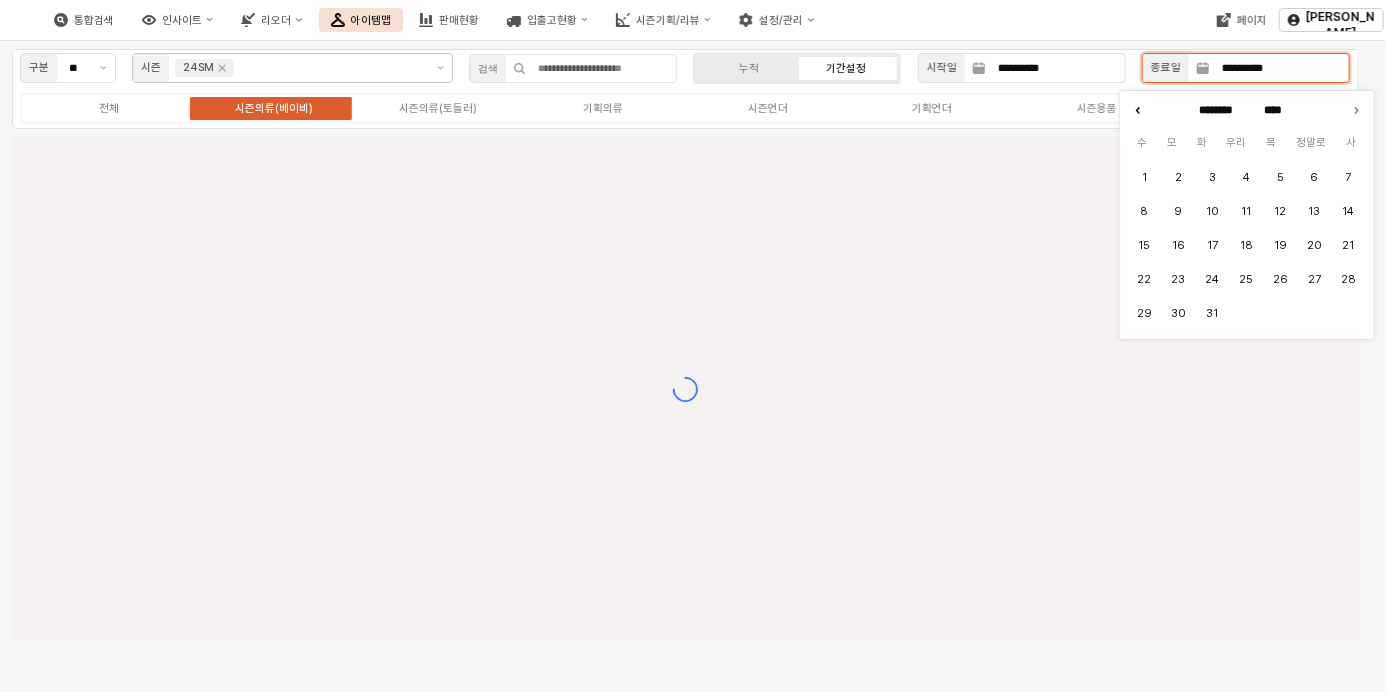 click 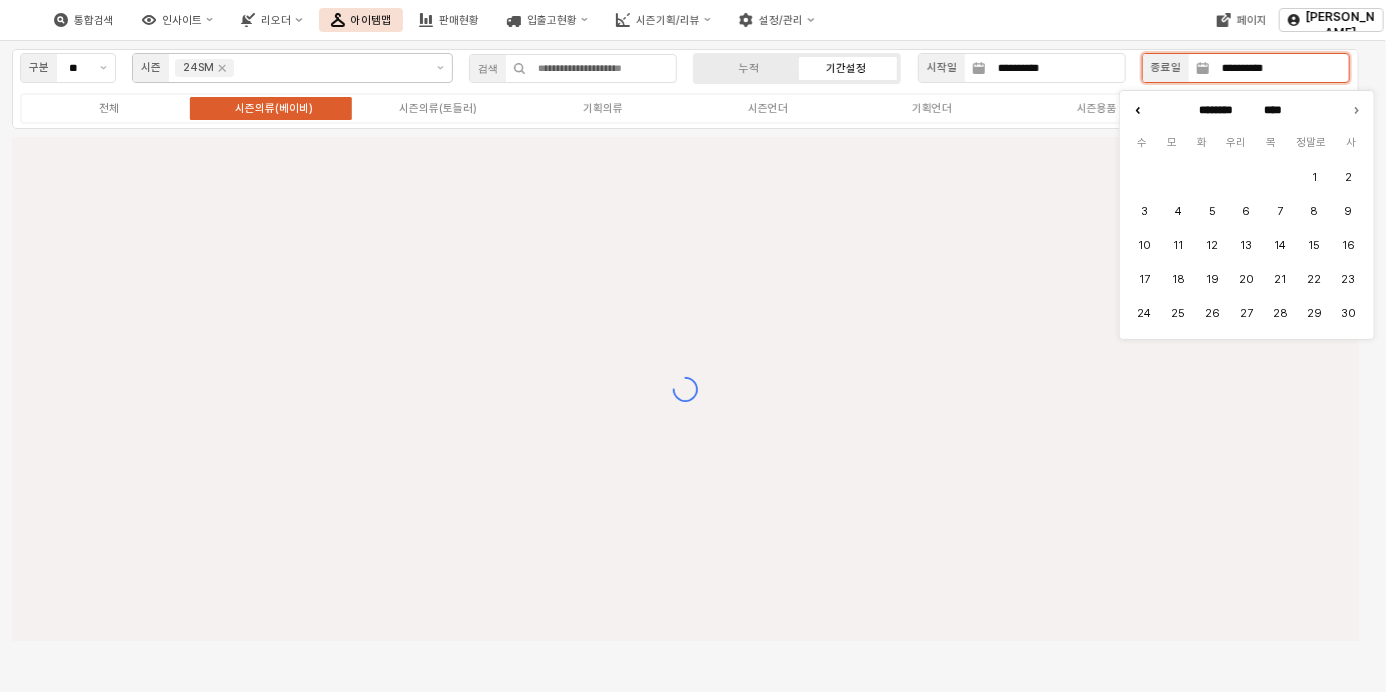 click 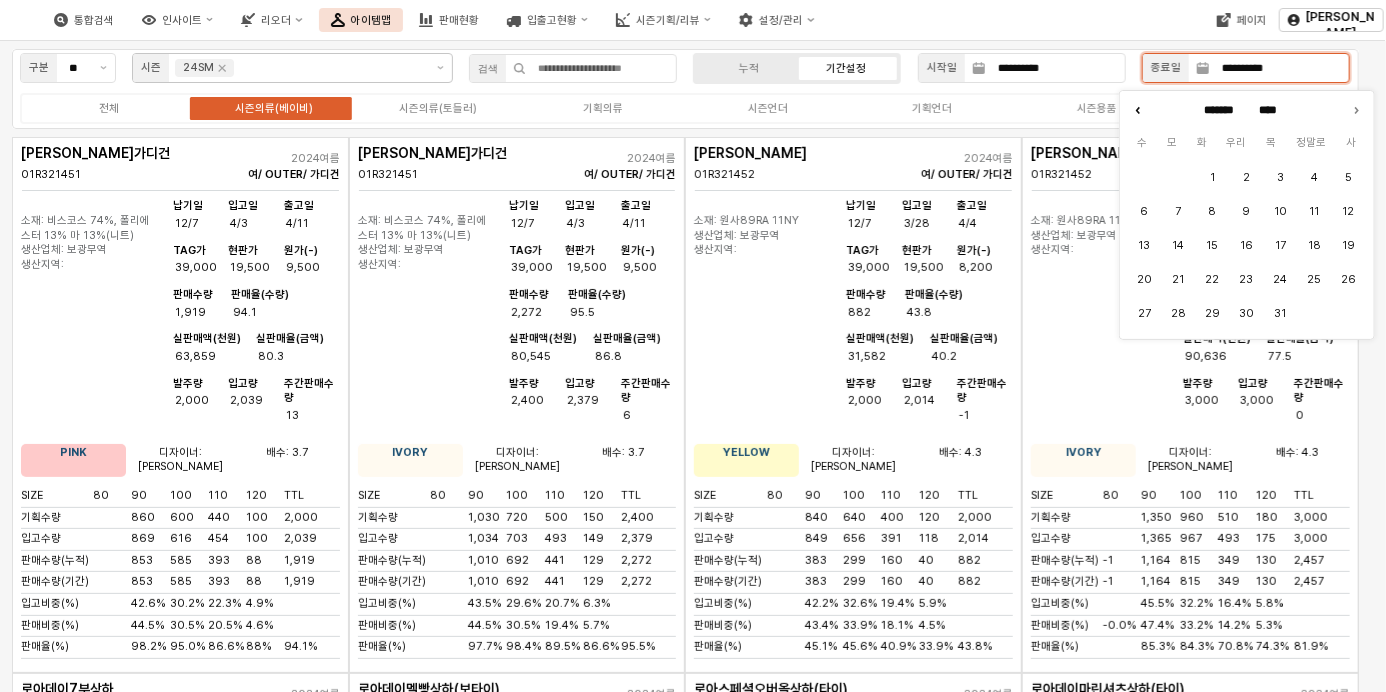 click 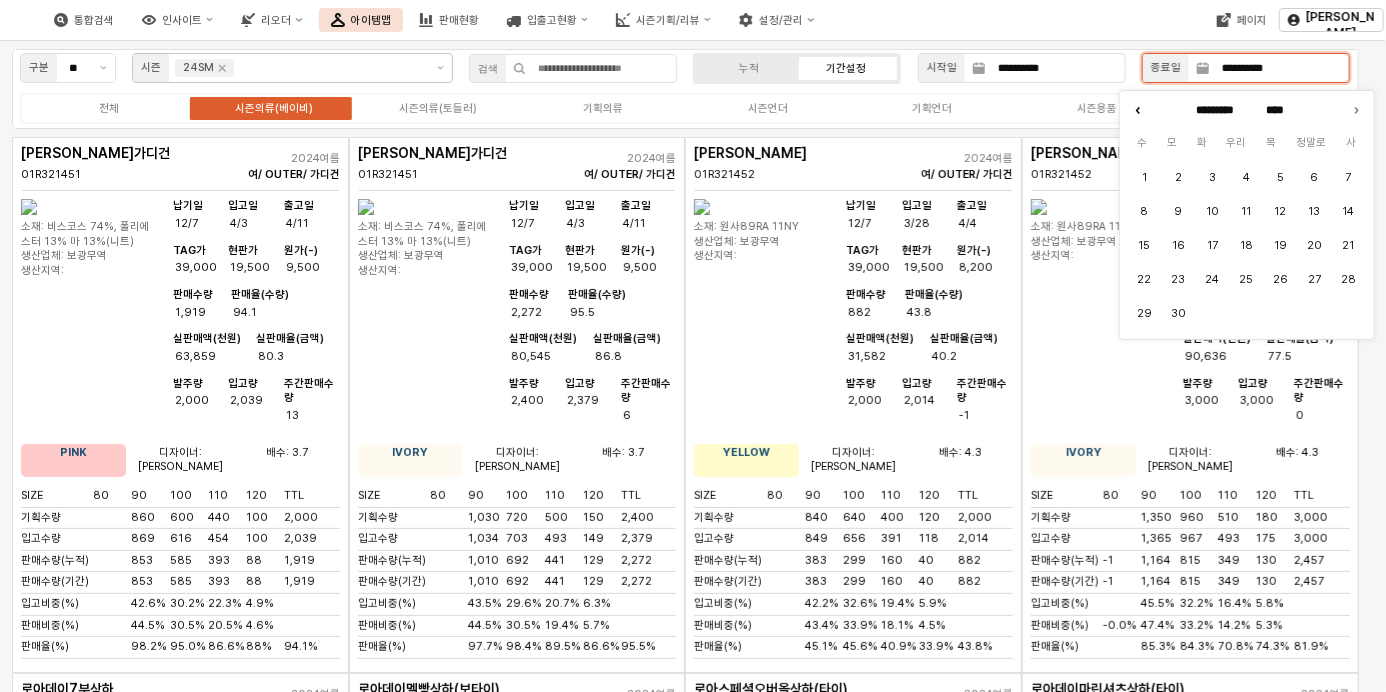 click 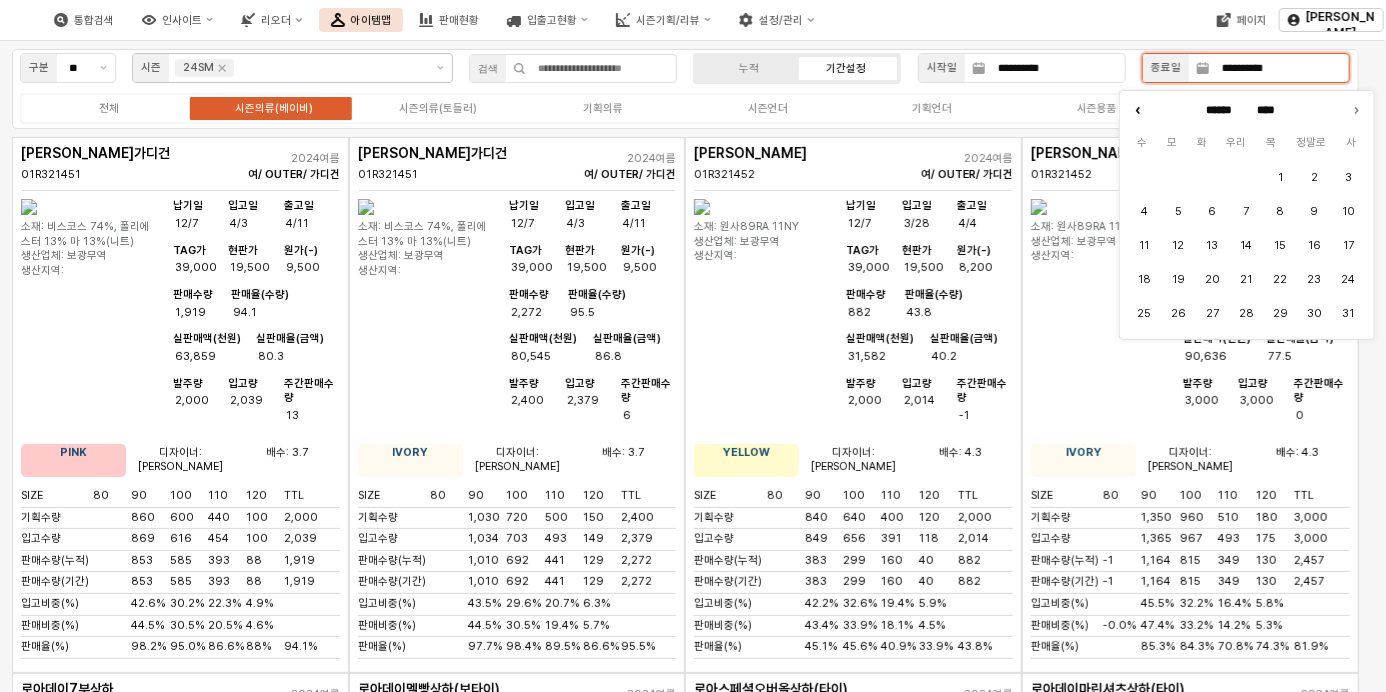 click 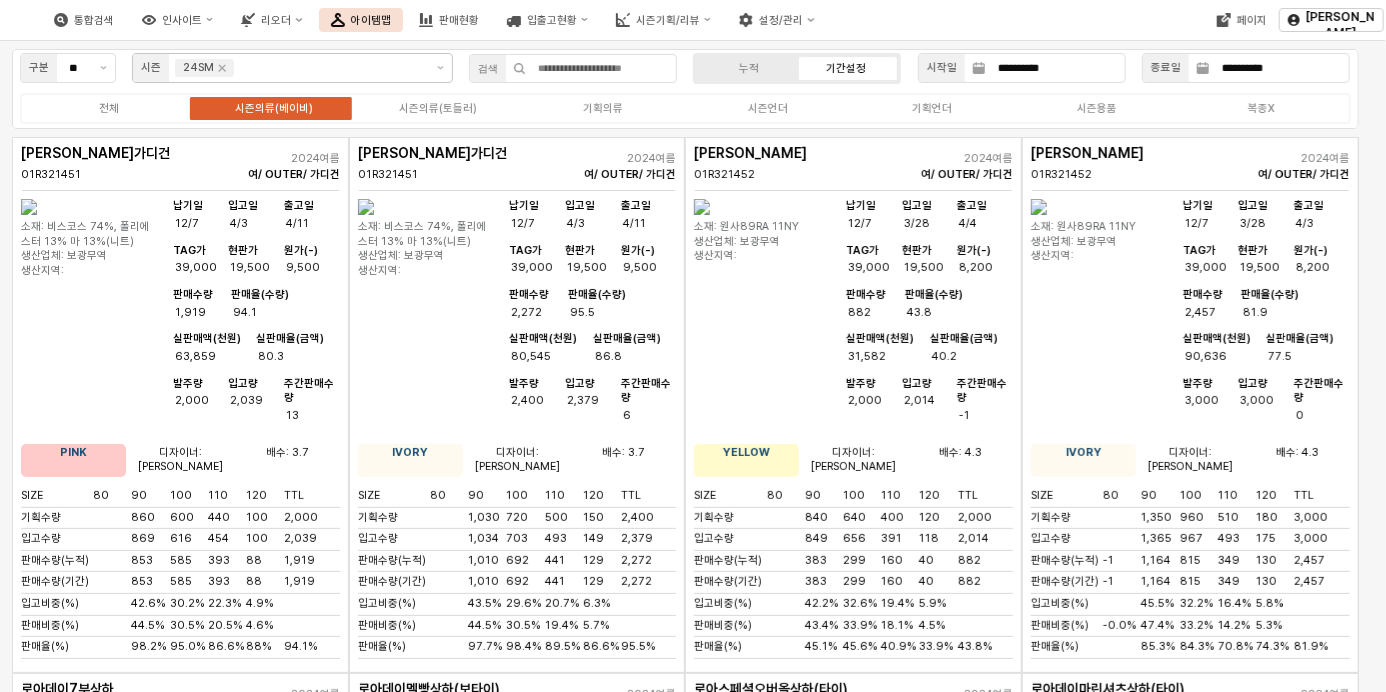 click on "페이지" at bounding box center (1155, 20) 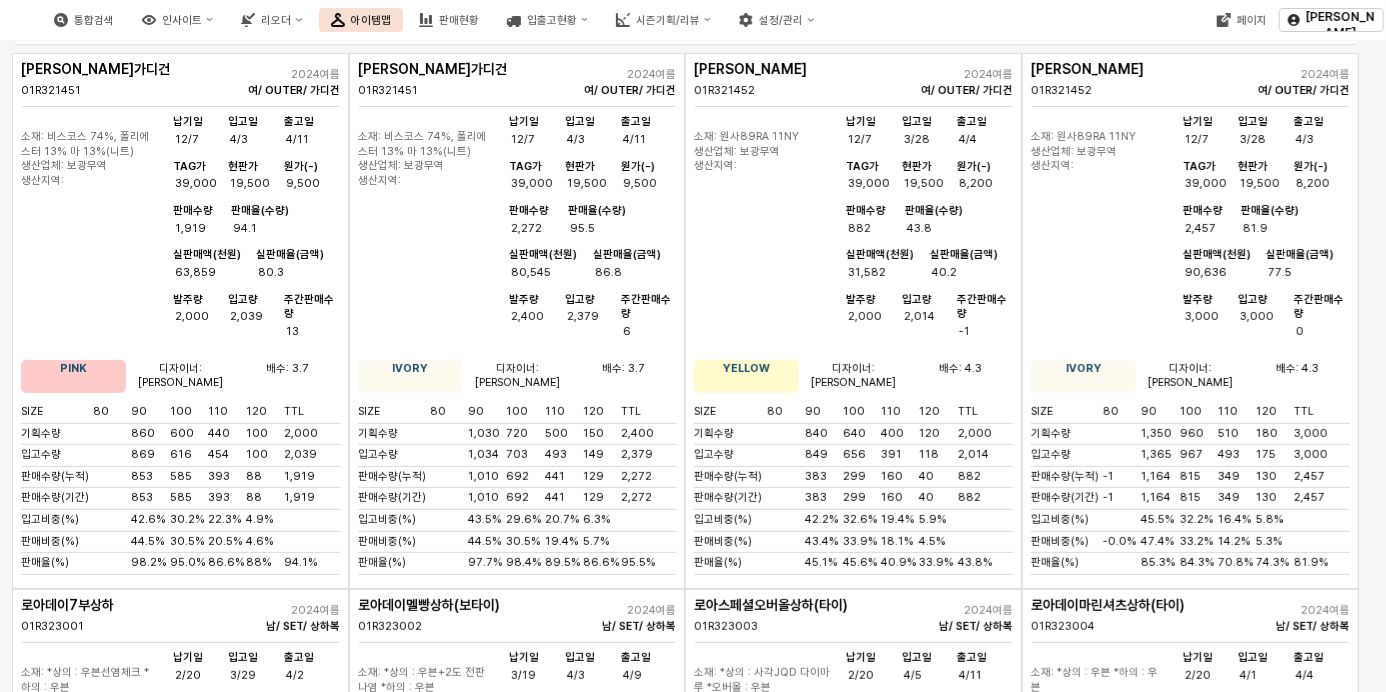 scroll, scrollTop: 0, scrollLeft: 0, axis: both 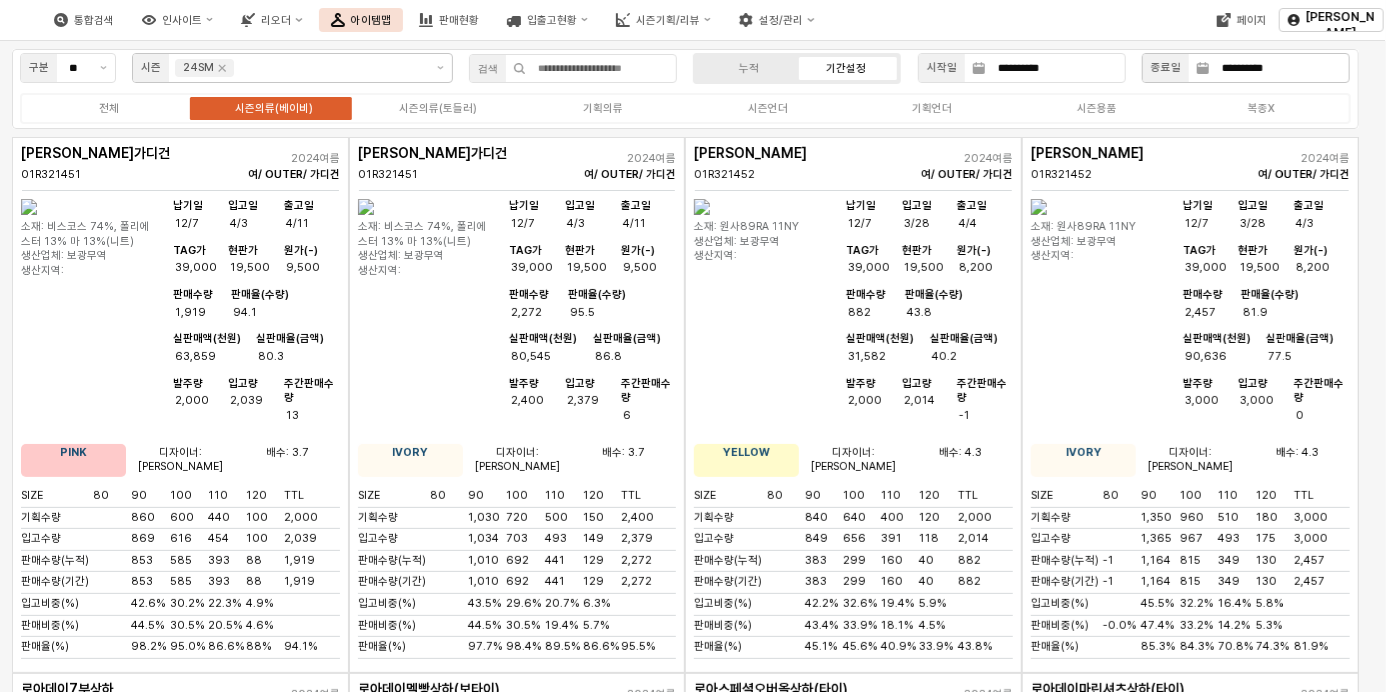 click 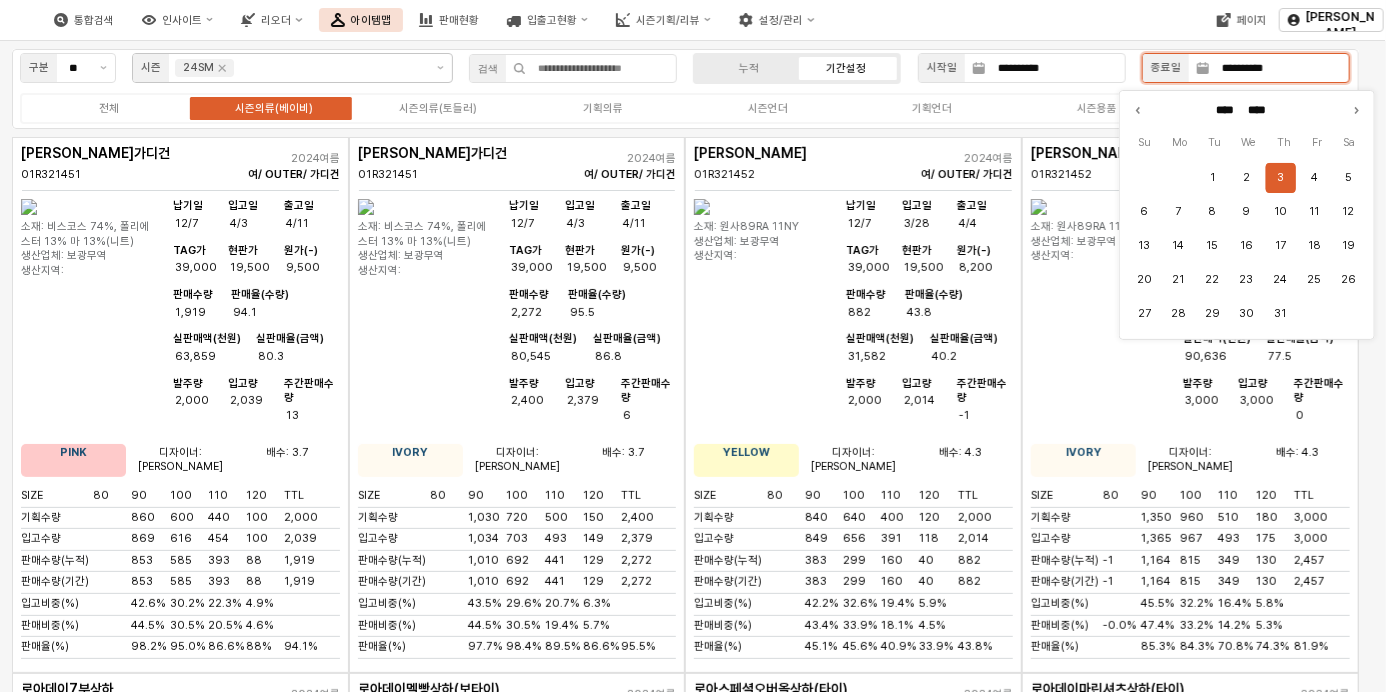 scroll, scrollTop: 0, scrollLeft: 28, axis: horizontal 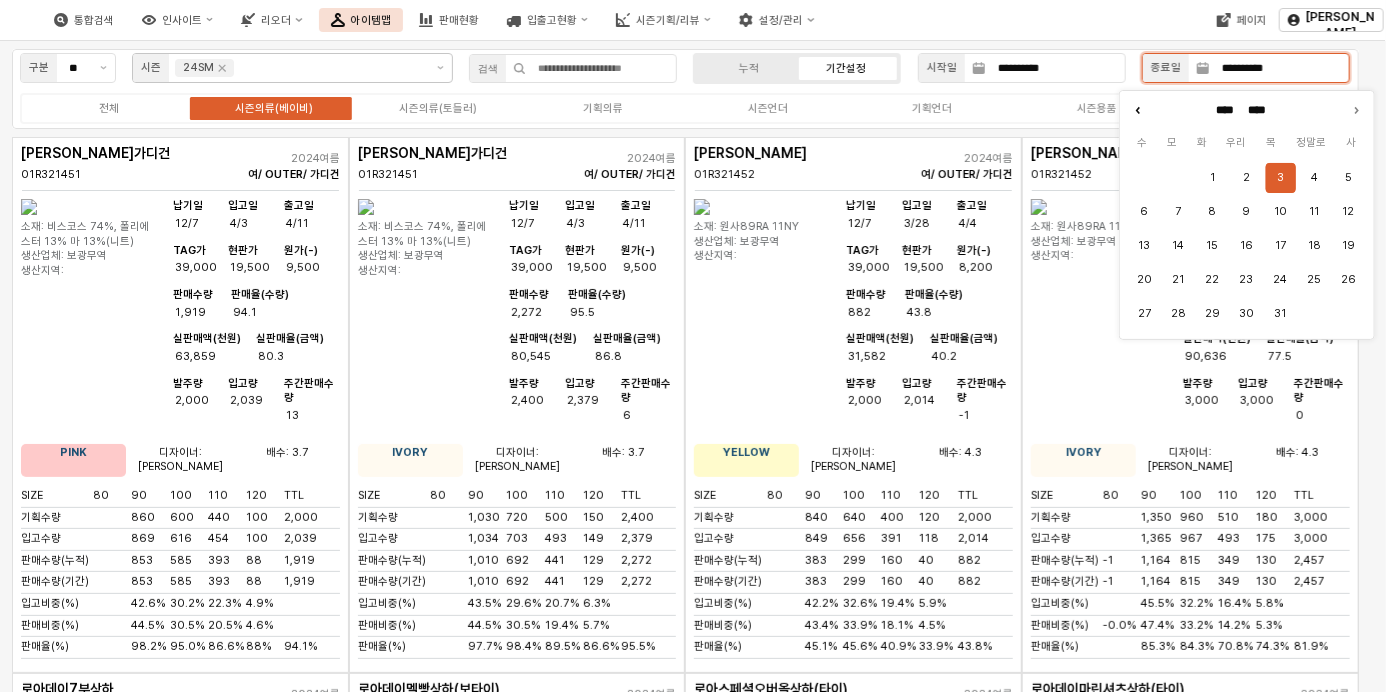 click 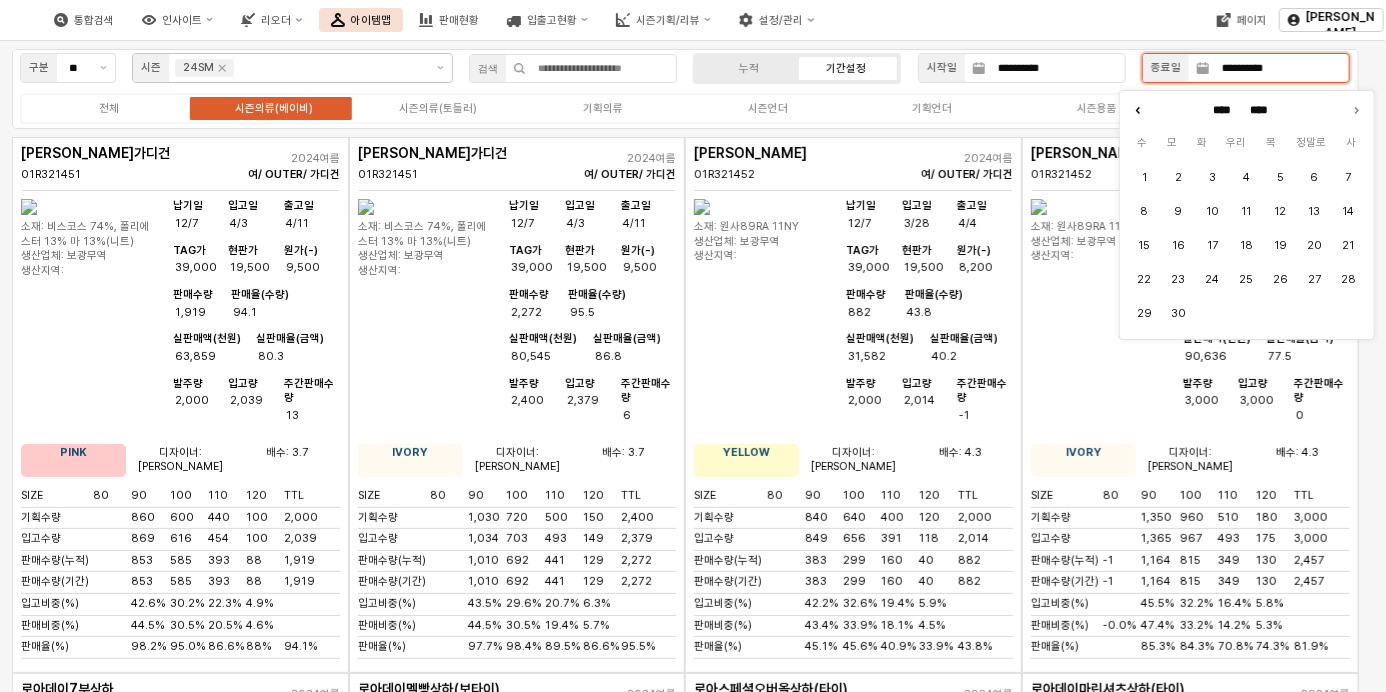 click 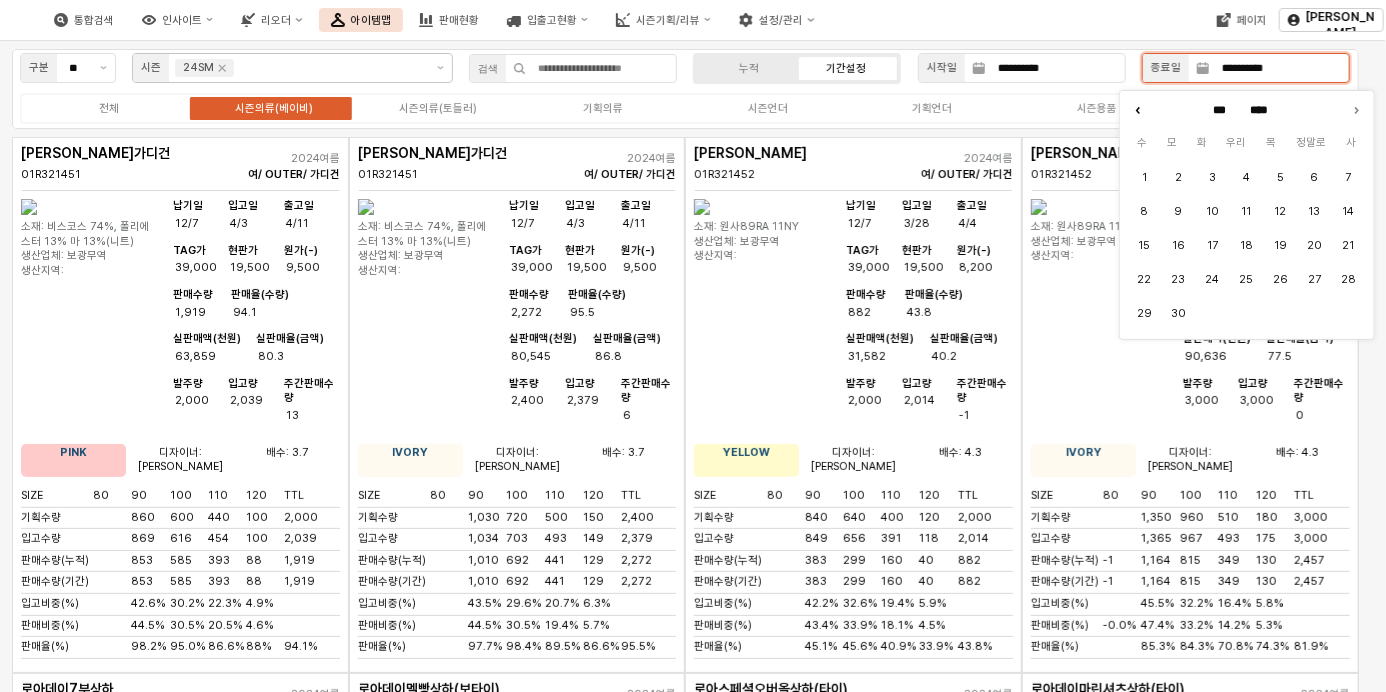 click 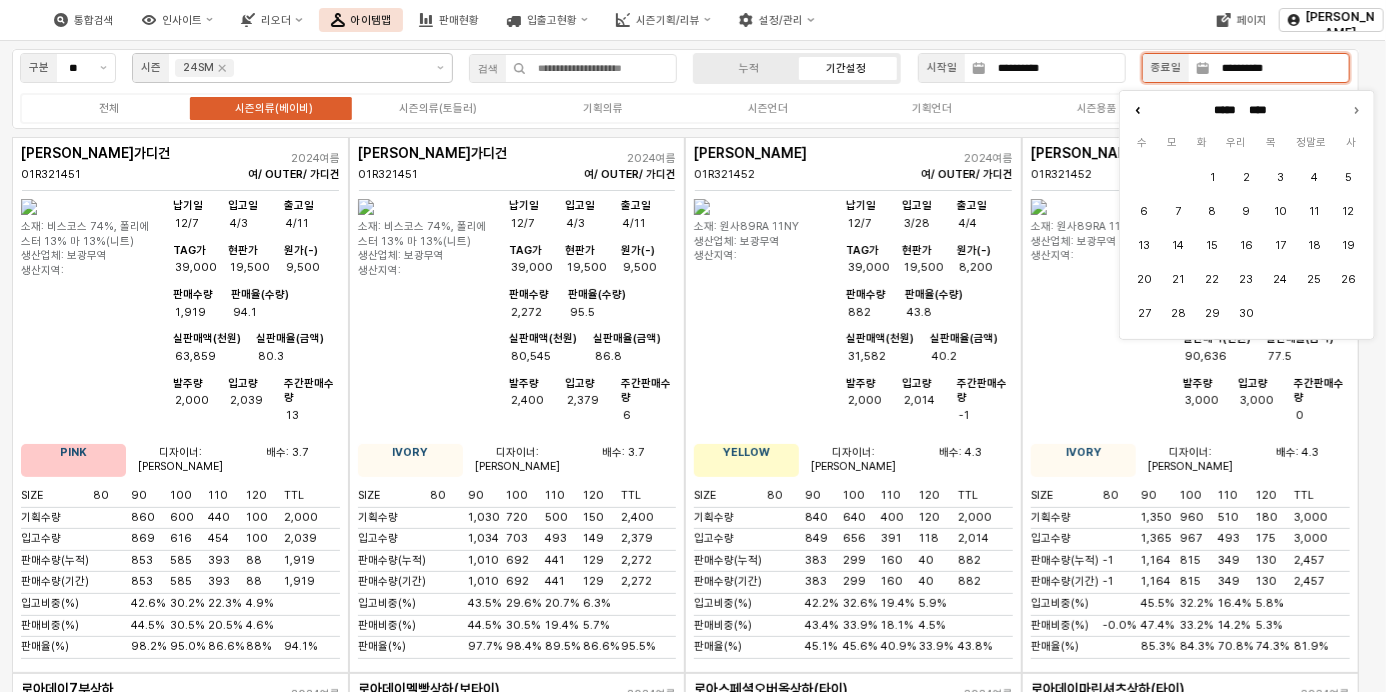 click 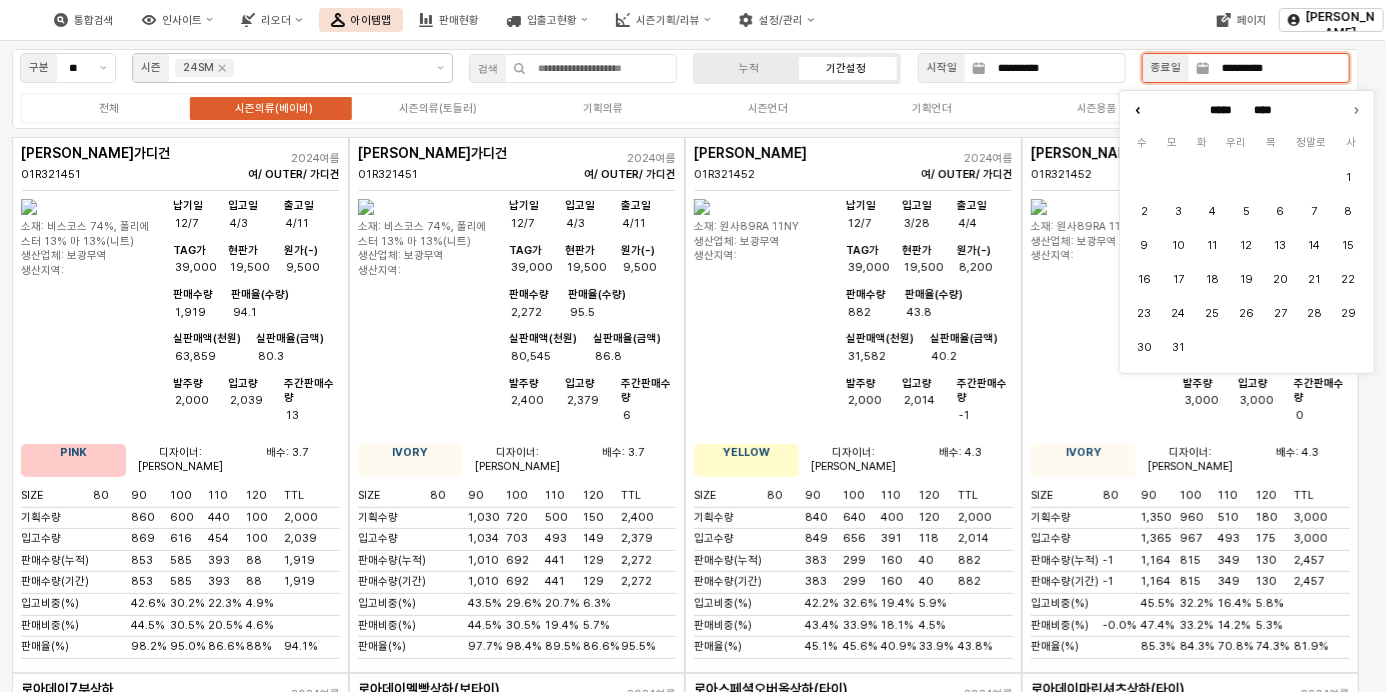 click 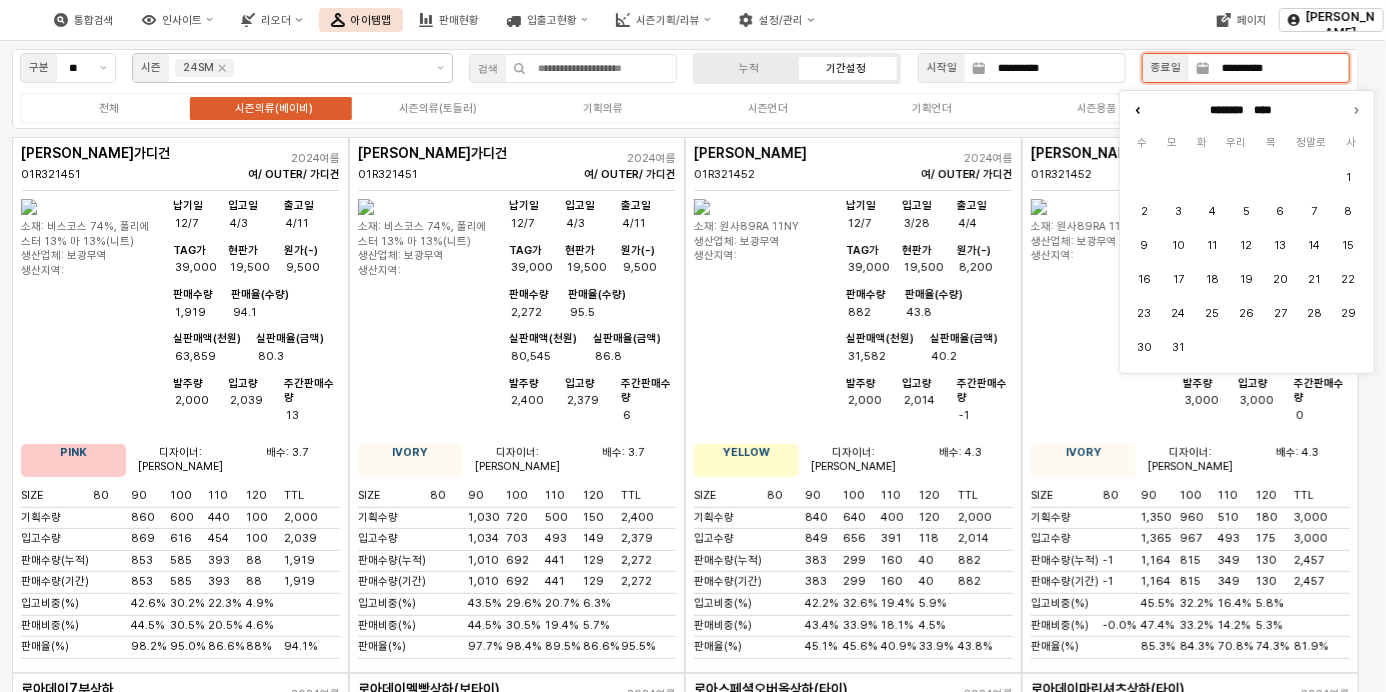 click 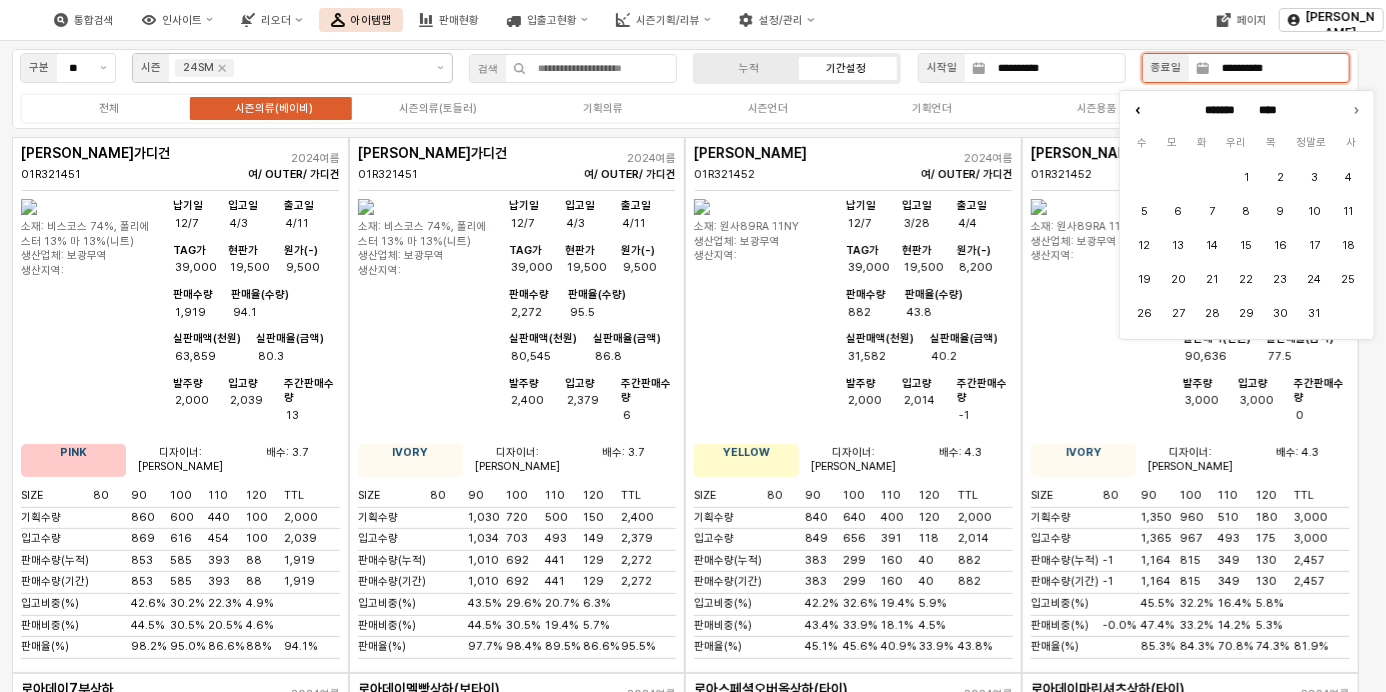 click 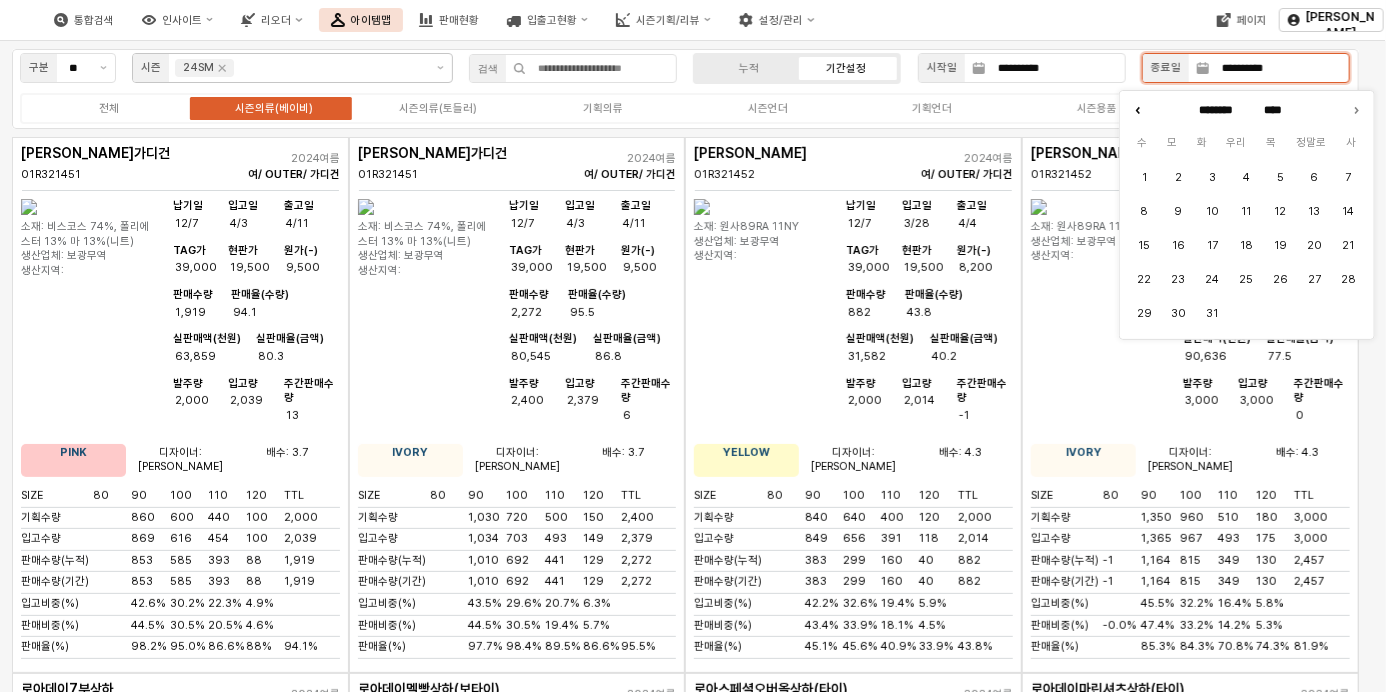 click 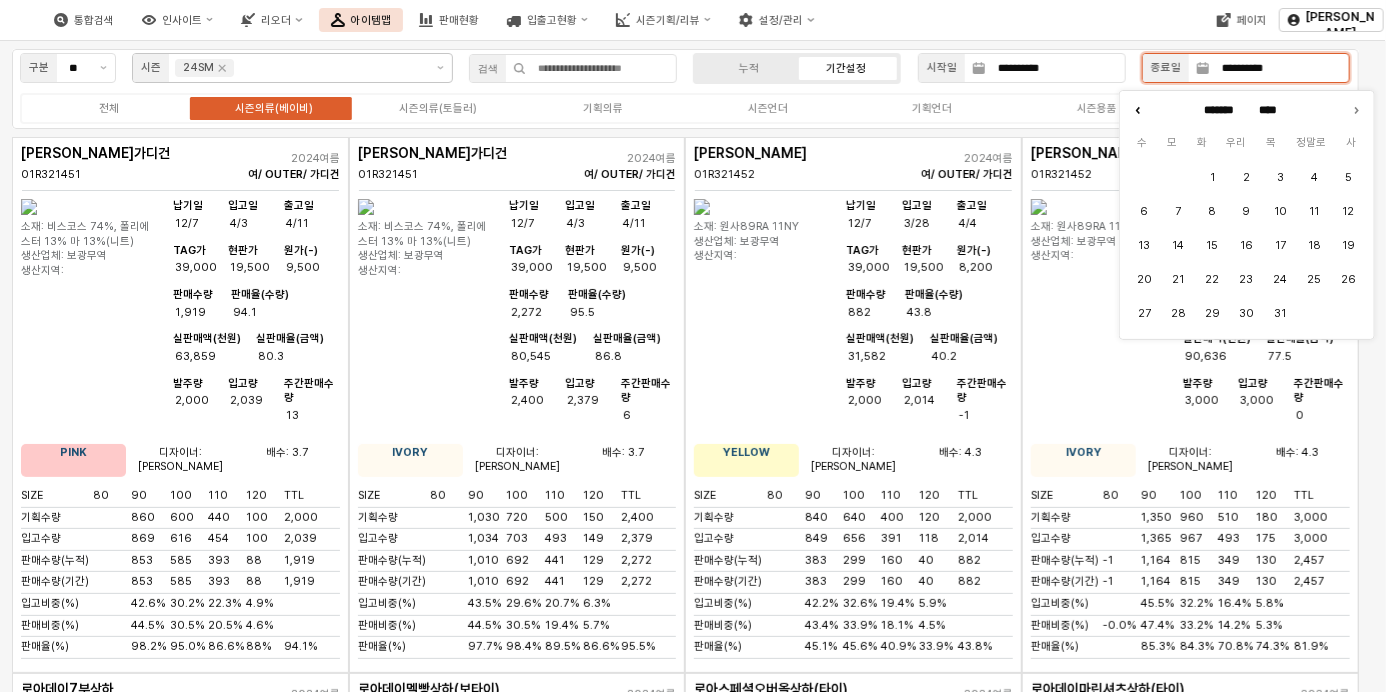 click 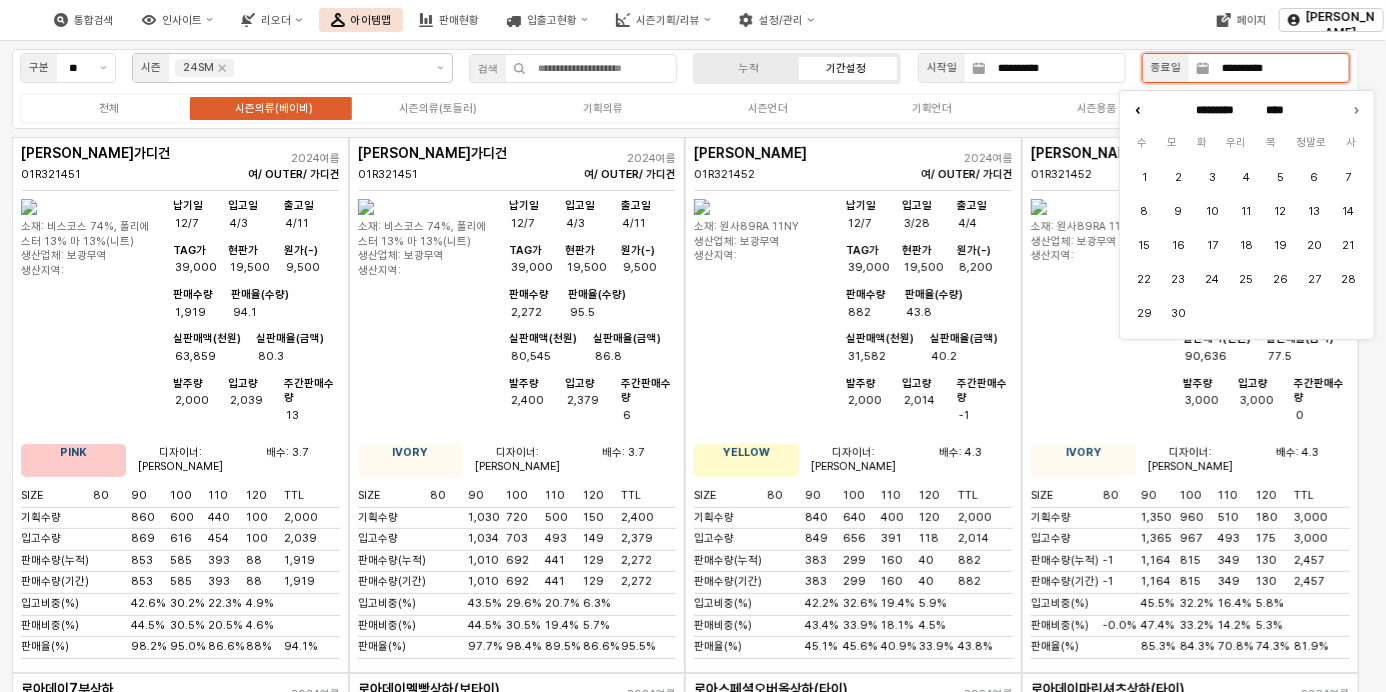 click 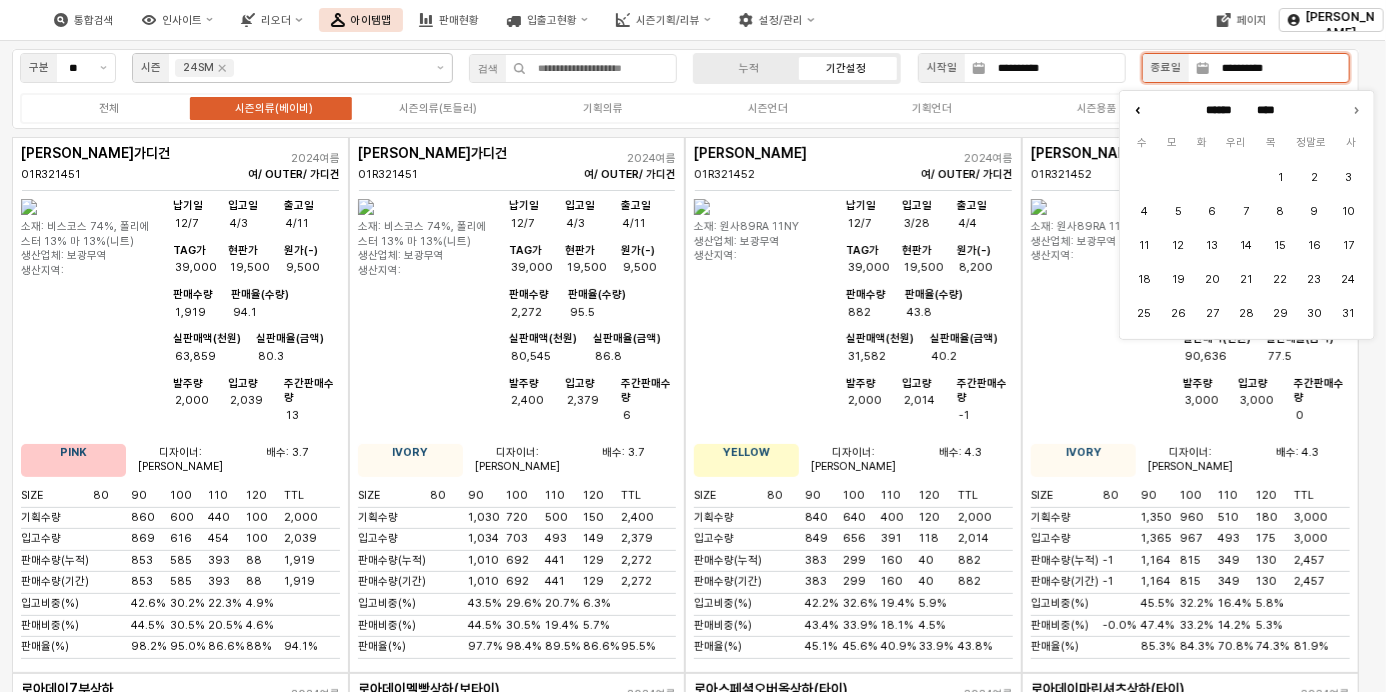 click 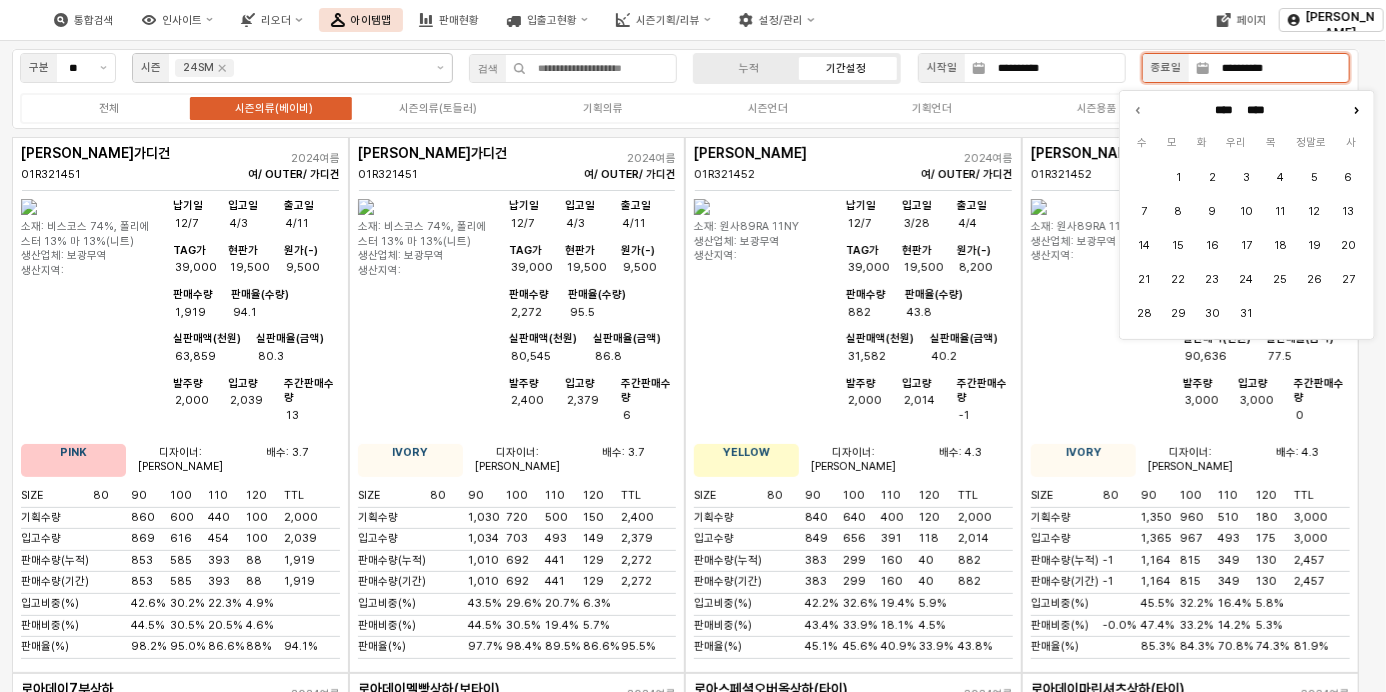 click 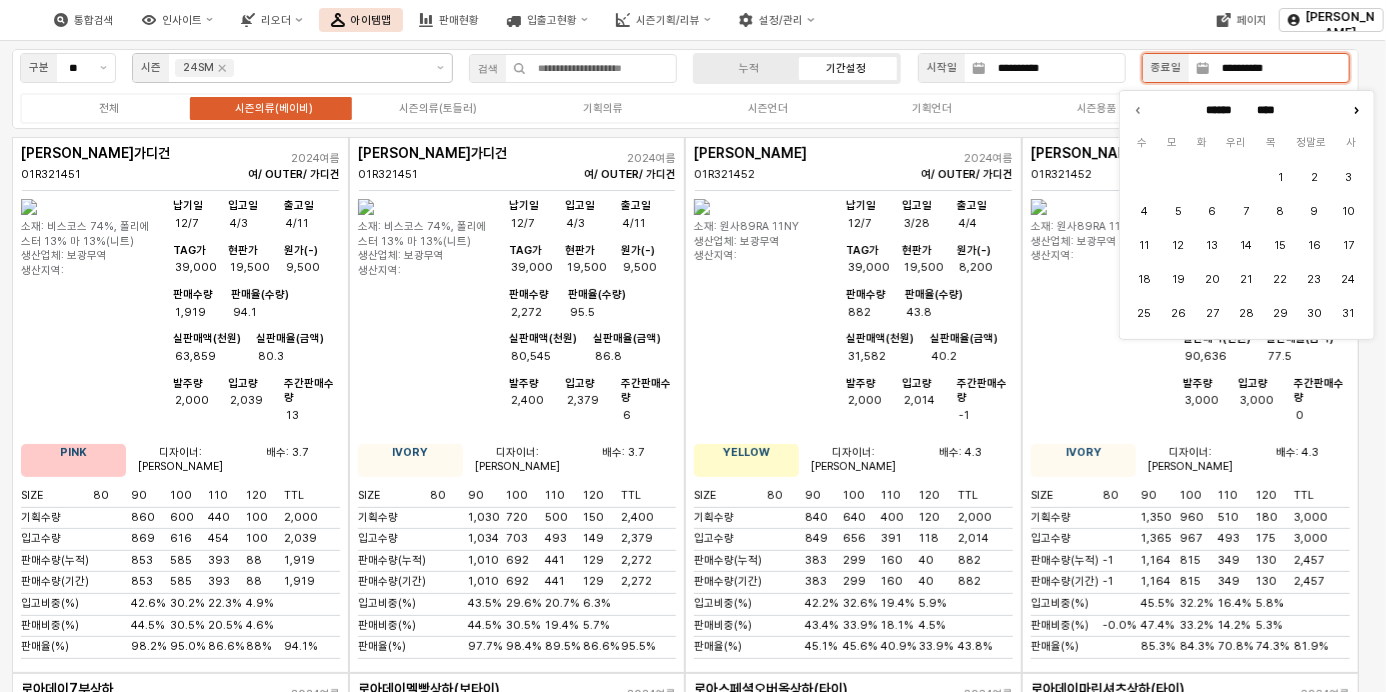 click 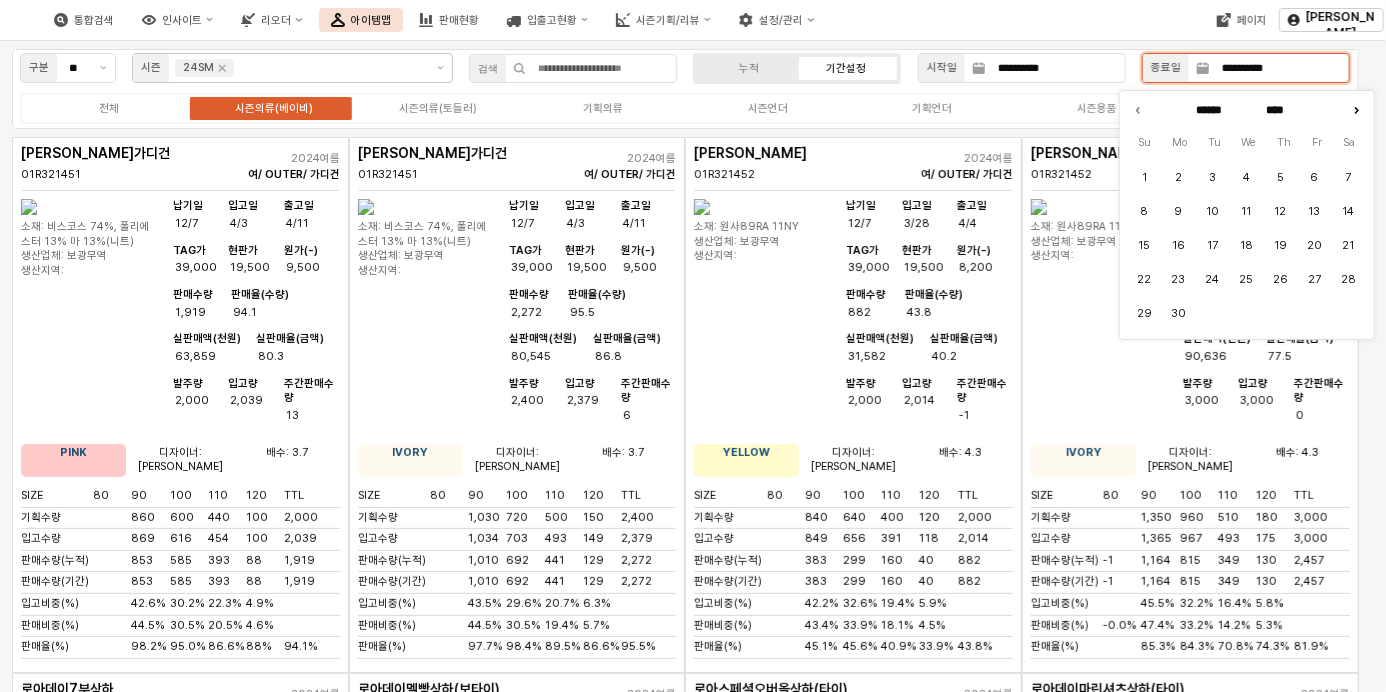type on "*********" 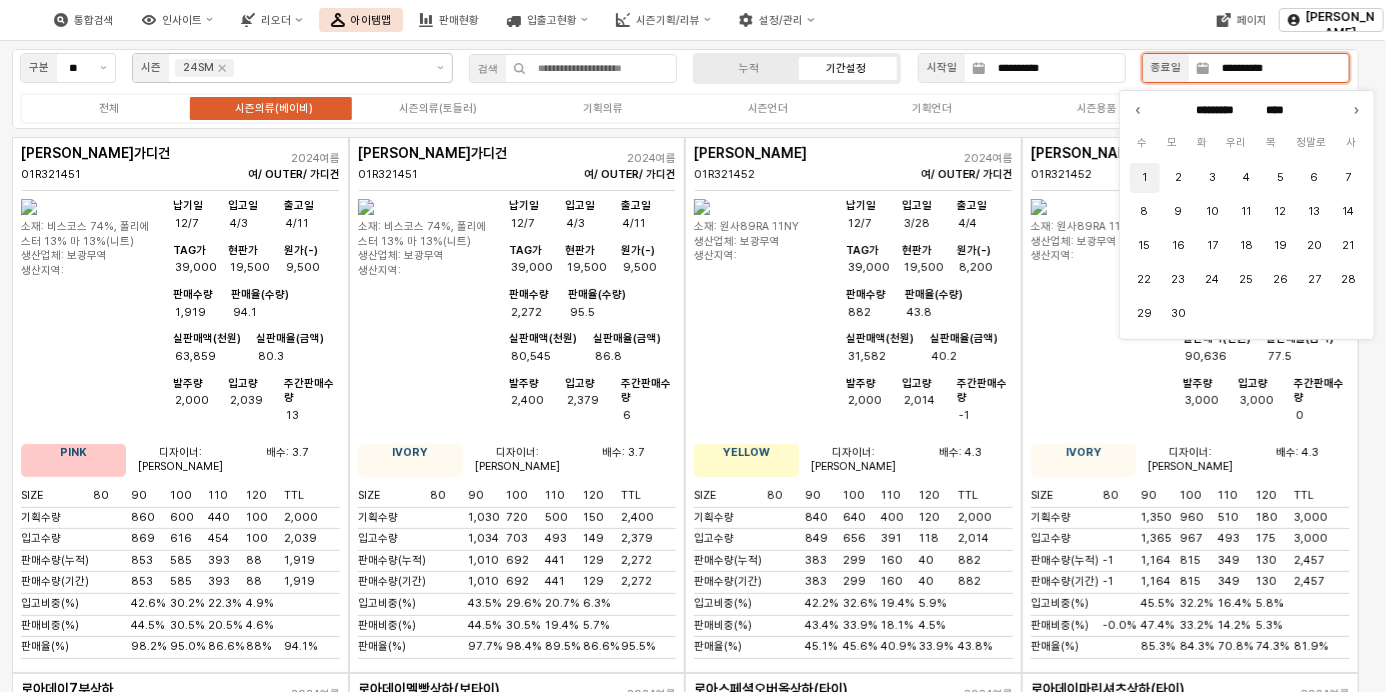 click on "1" at bounding box center (1145, 178) 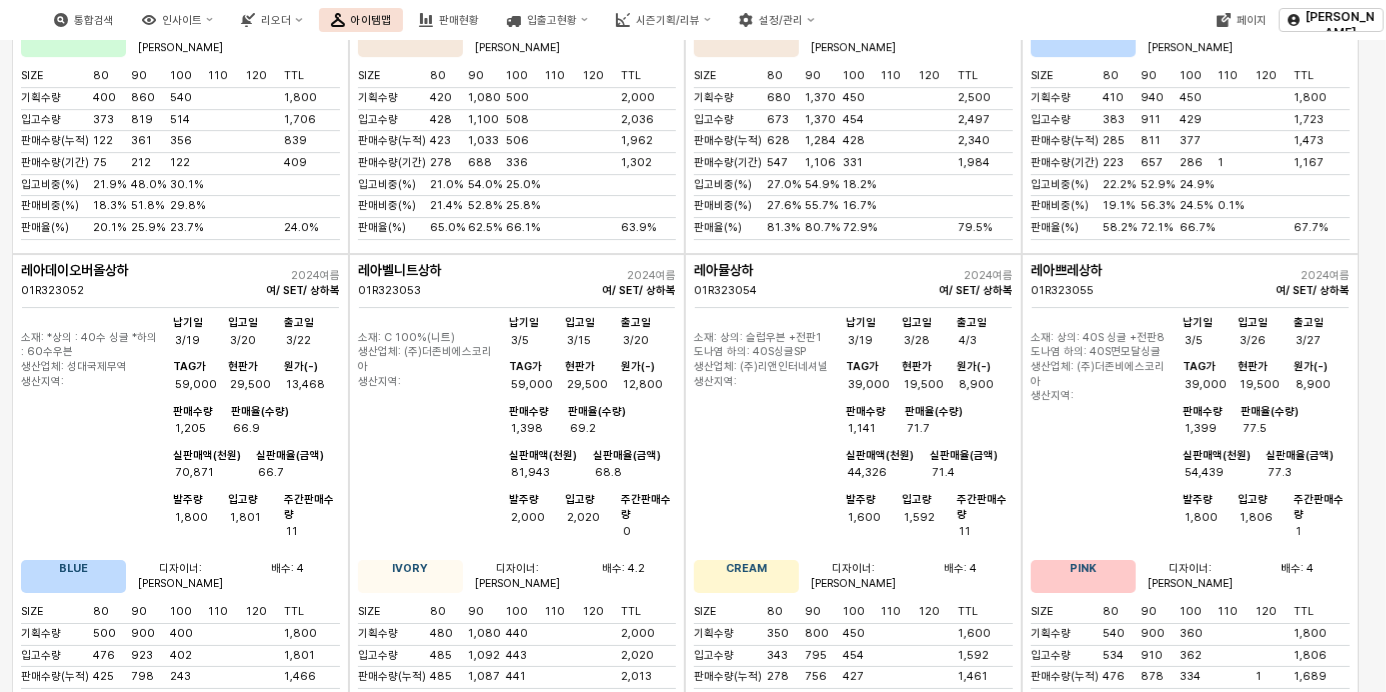 scroll, scrollTop: 3500, scrollLeft: 0, axis: vertical 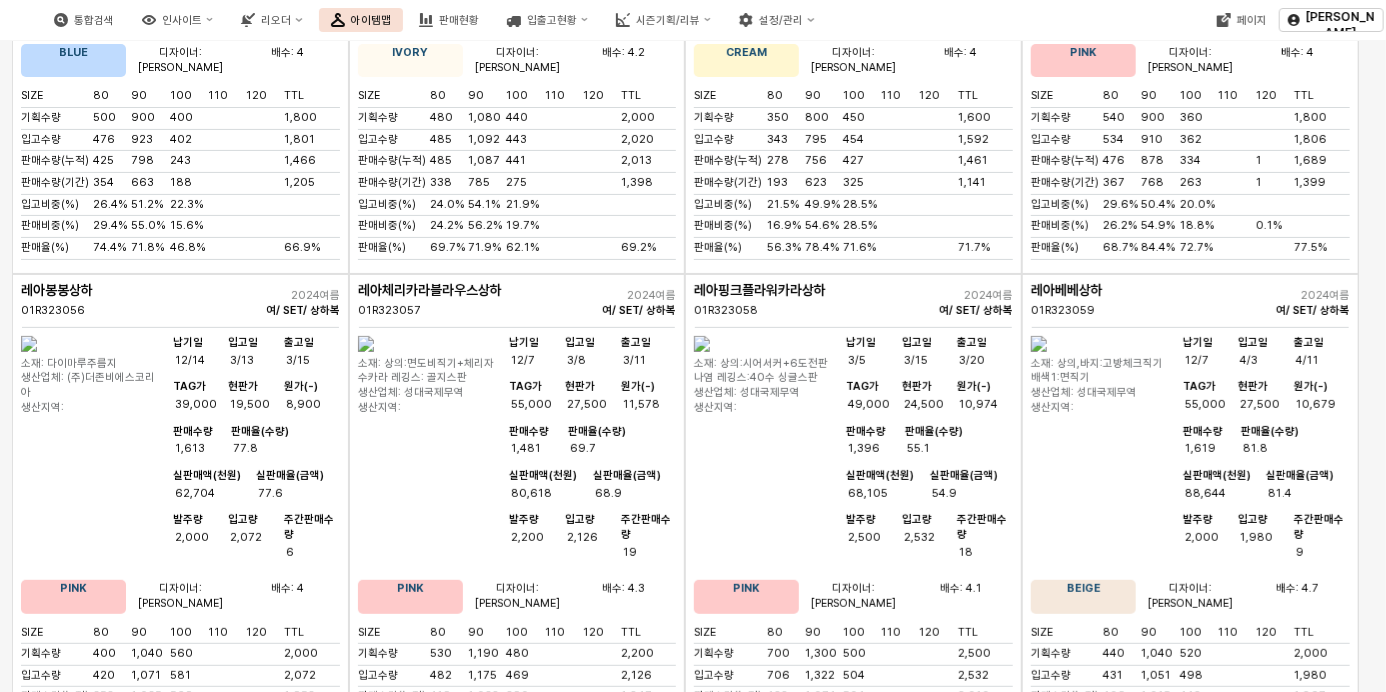 click at bounding box center (29, 344) 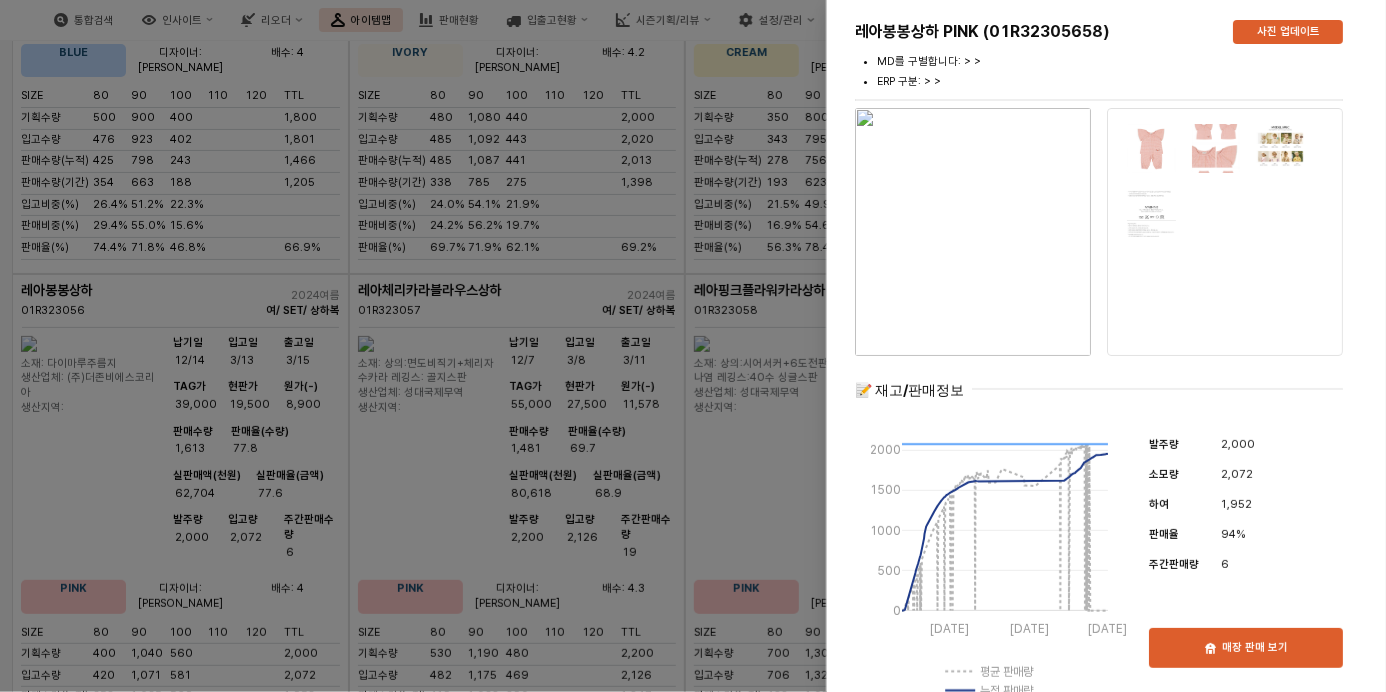 click at bounding box center [973, 232] 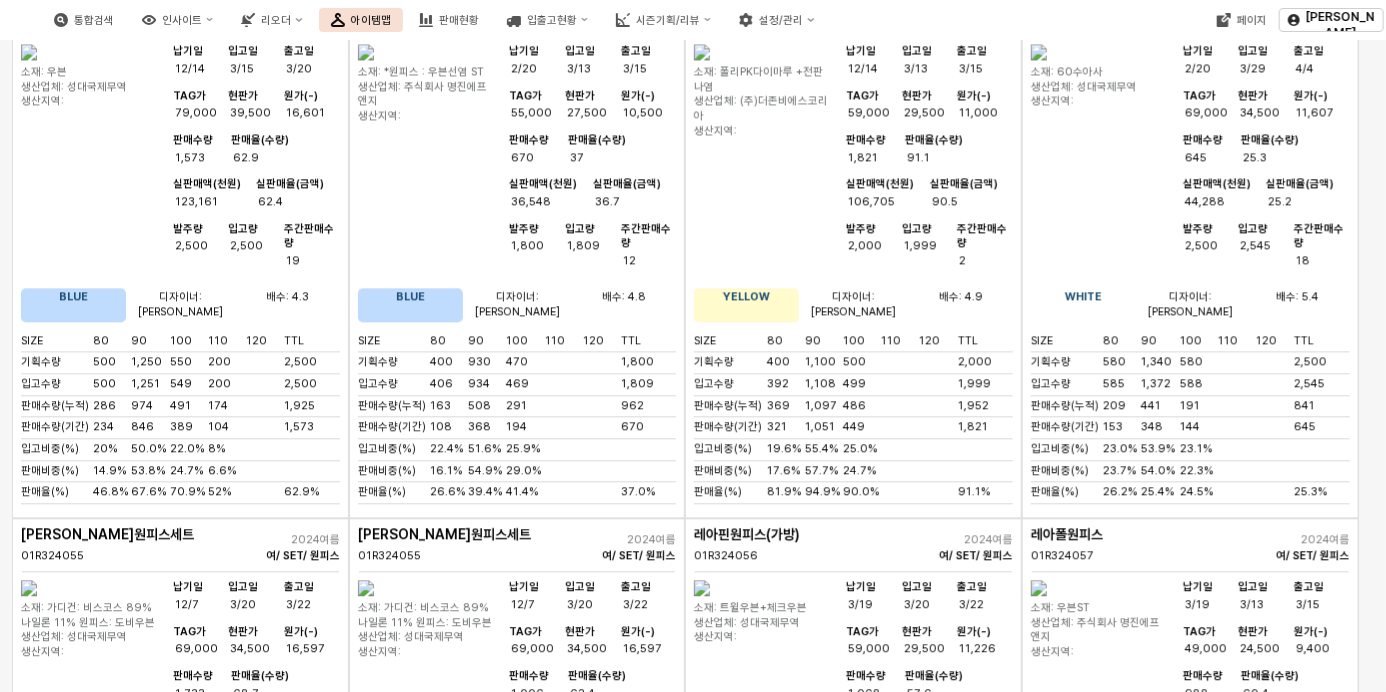 scroll, scrollTop: 5516, scrollLeft: 0, axis: vertical 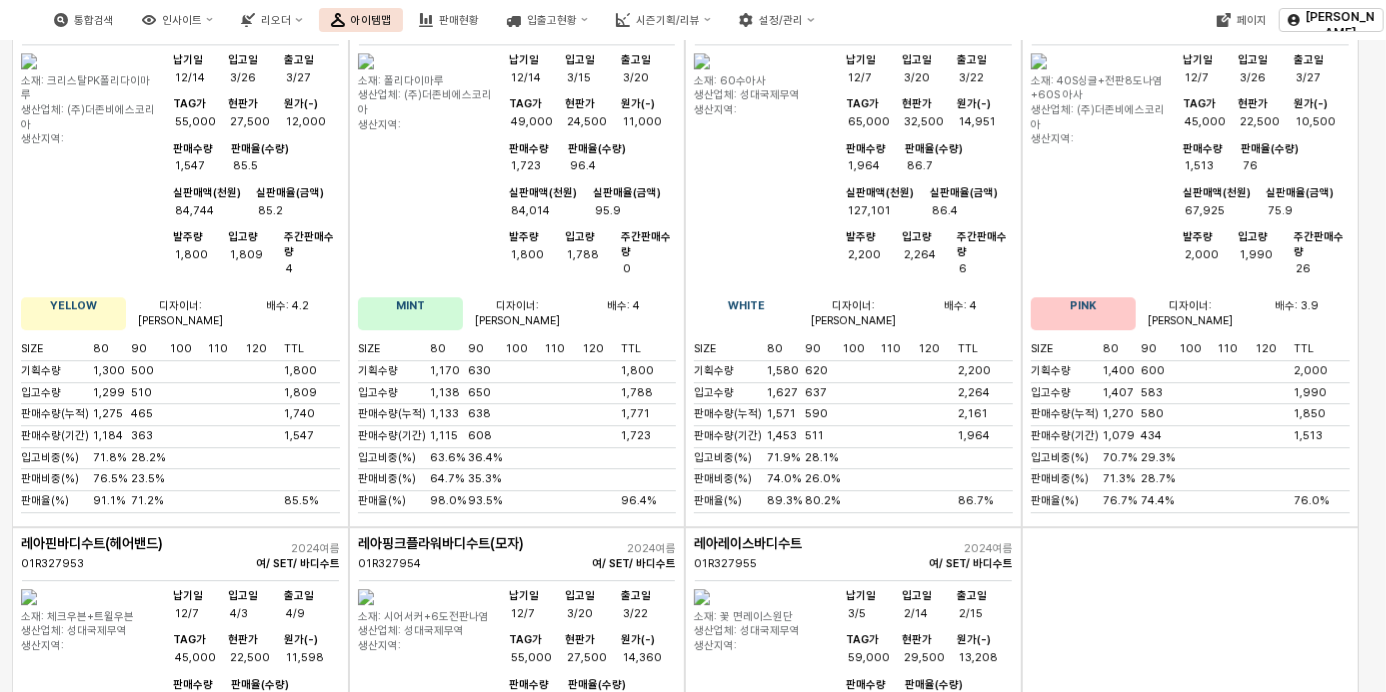 click at bounding box center (29, 597) 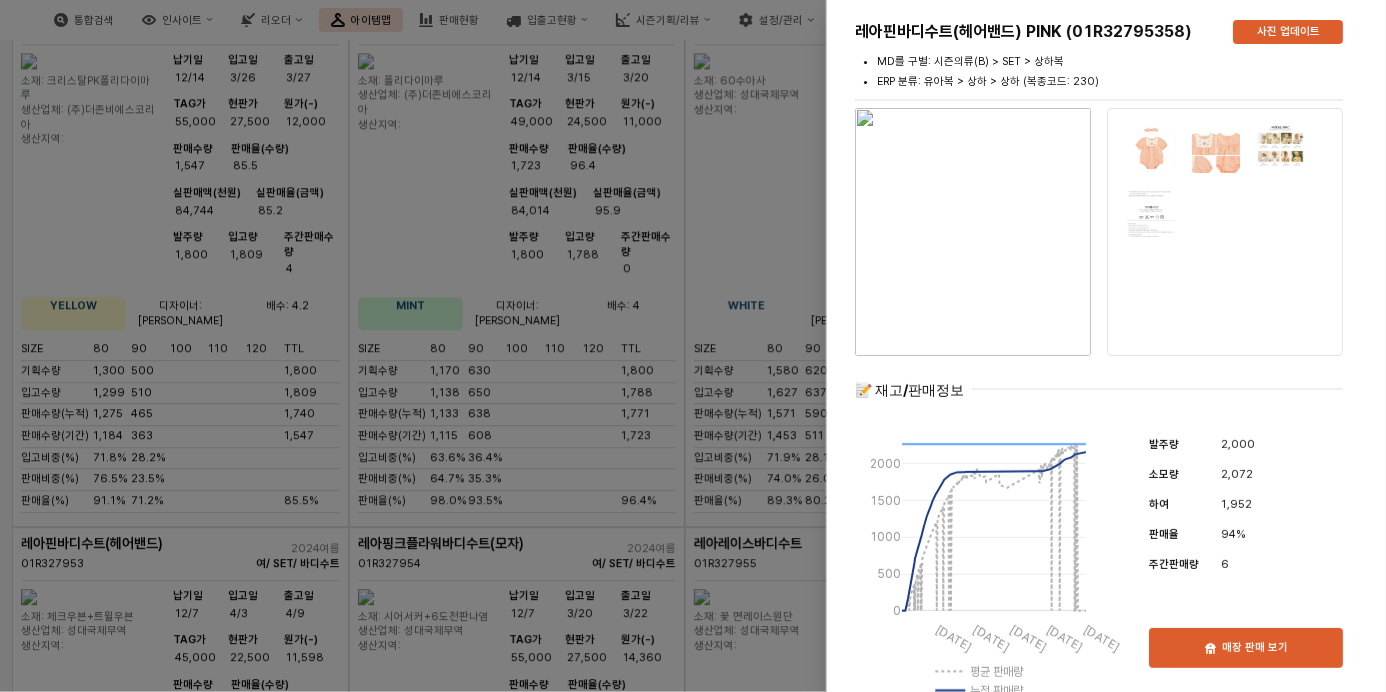 click at bounding box center (693, 346) 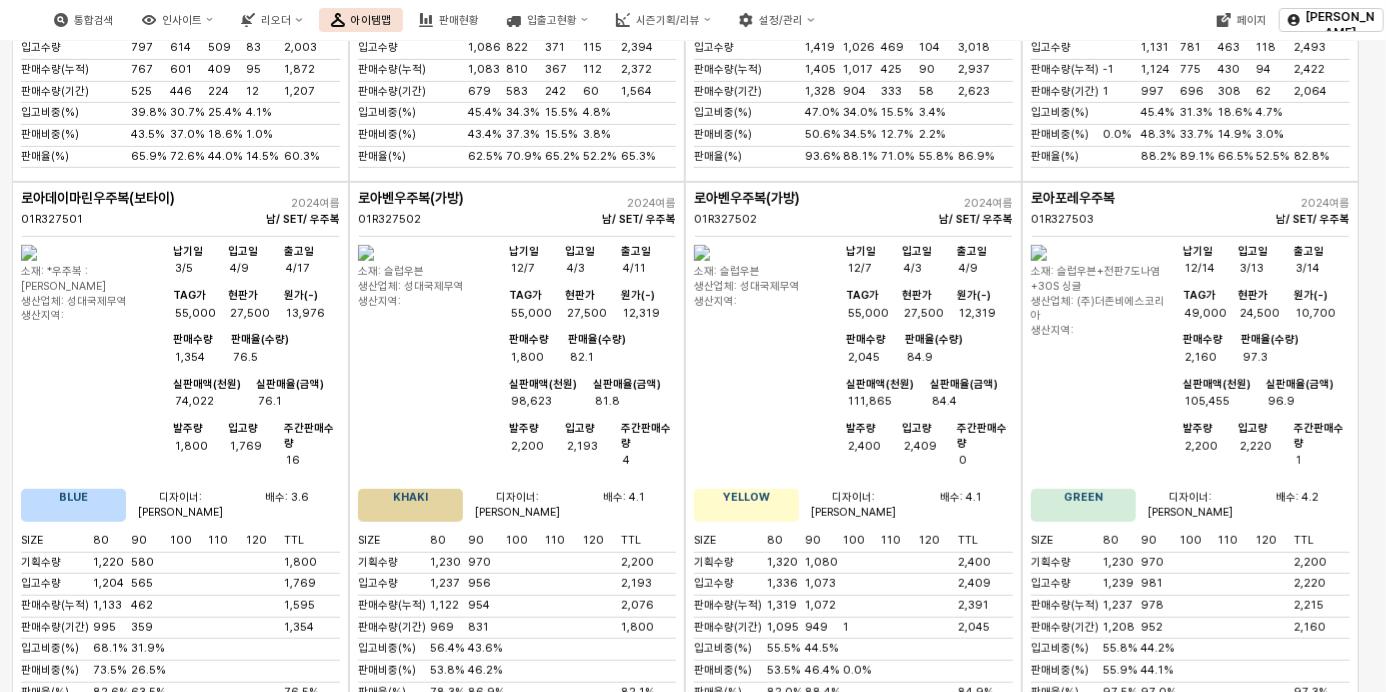 scroll, scrollTop: 7260, scrollLeft: 0, axis: vertical 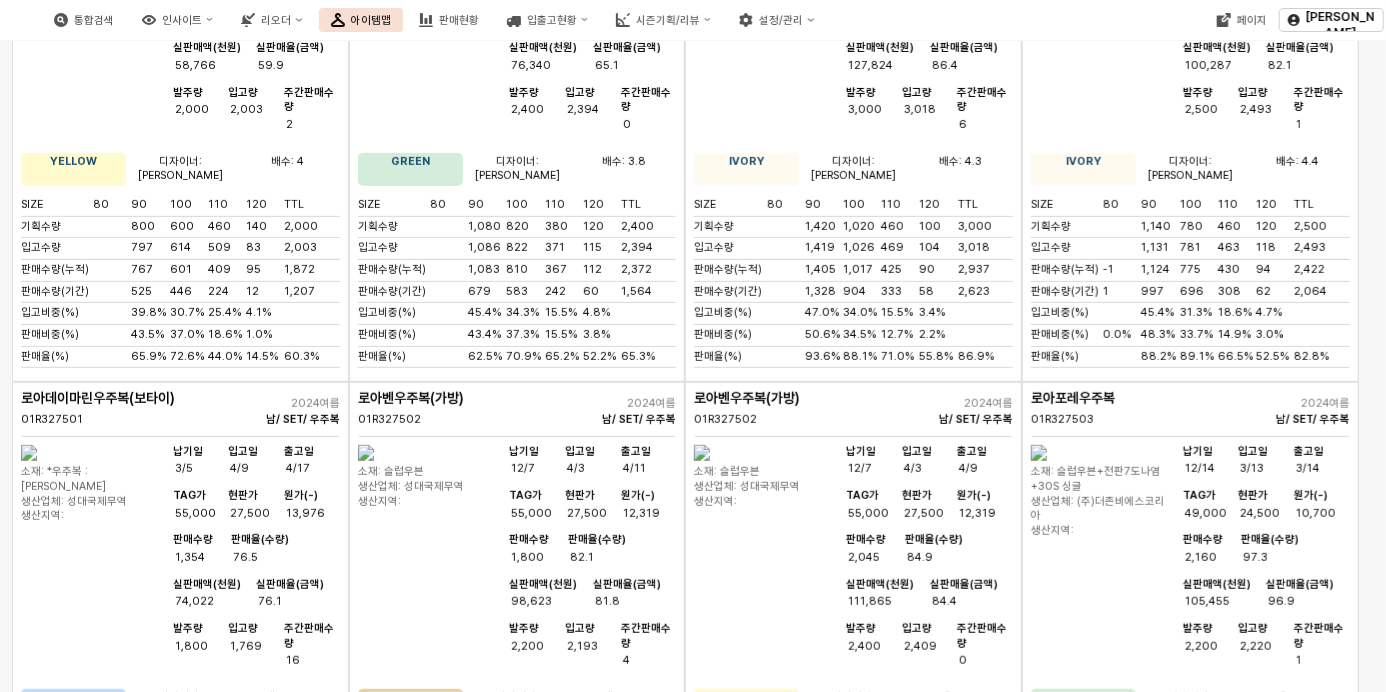 click at bounding box center [702, 453] 